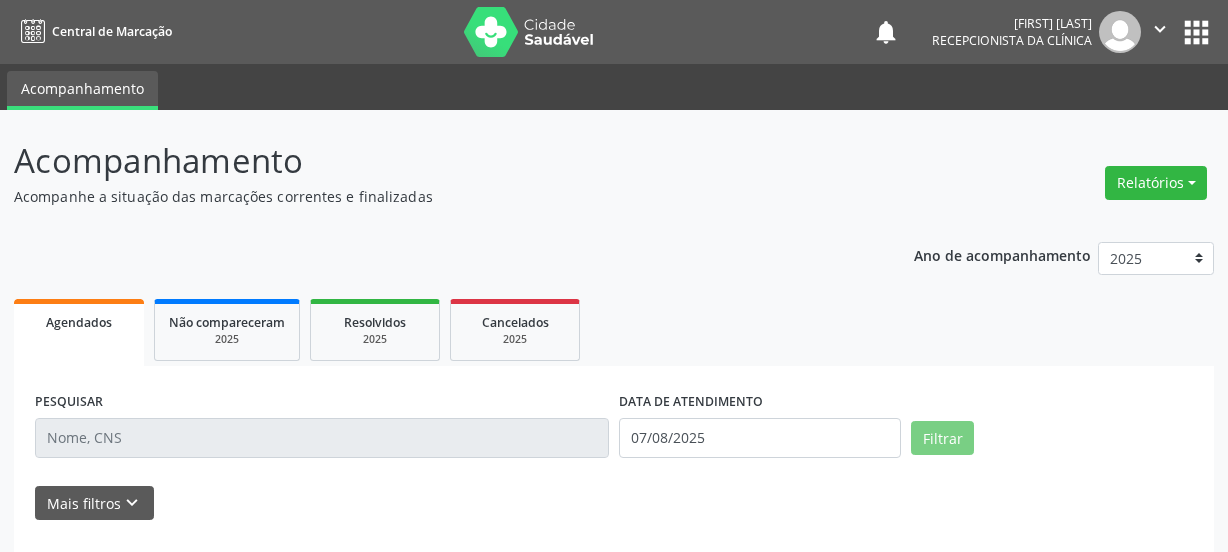 scroll, scrollTop: 0, scrollLeft: 0, axis: both 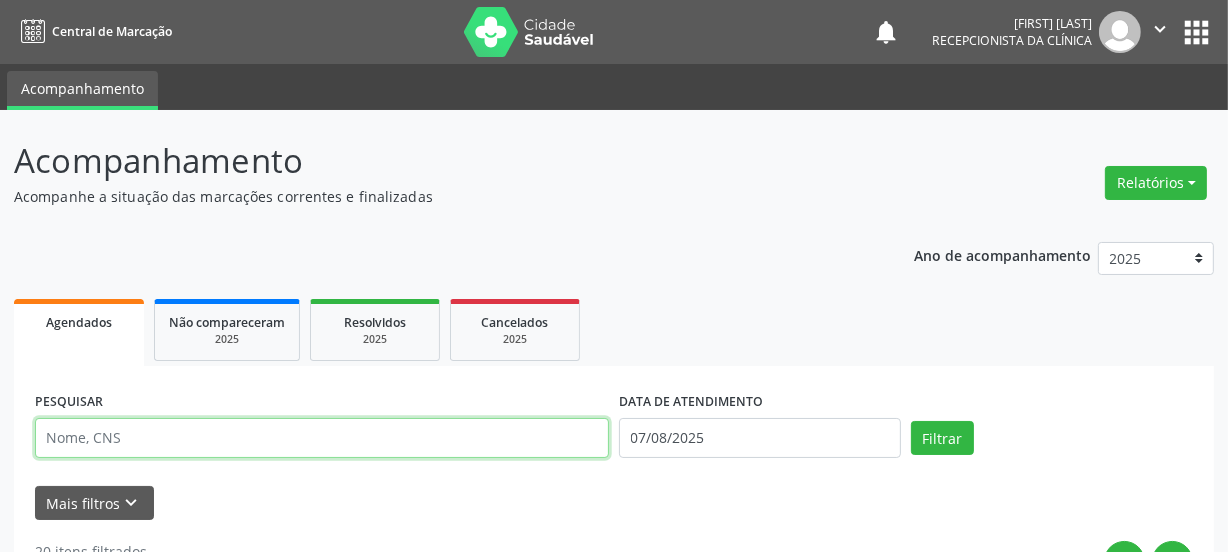 click at bounding box center [322, 438] 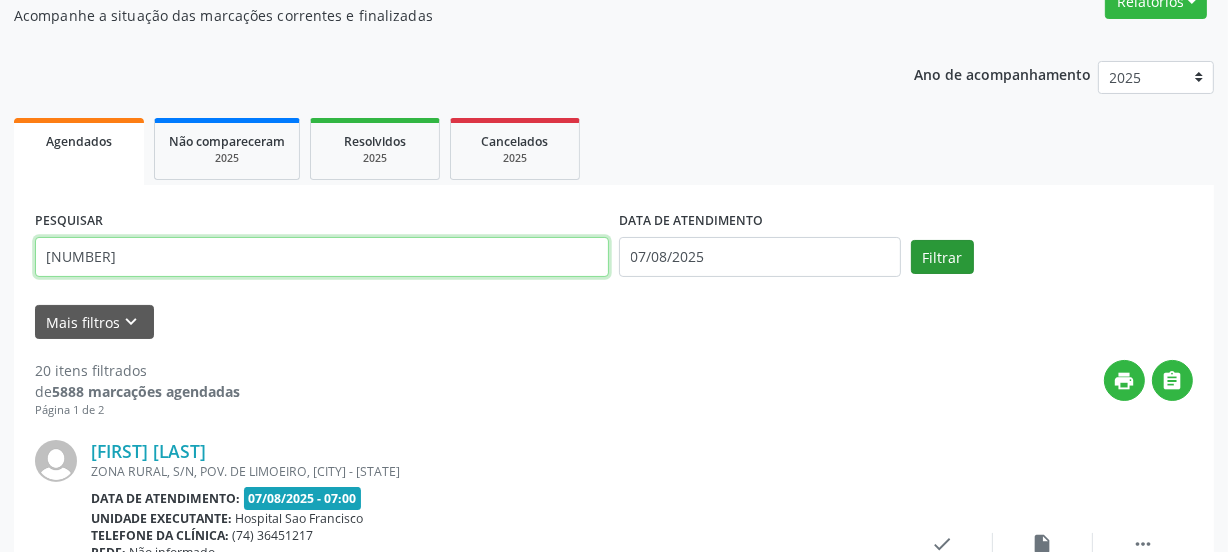 type on "[NUMBER]" 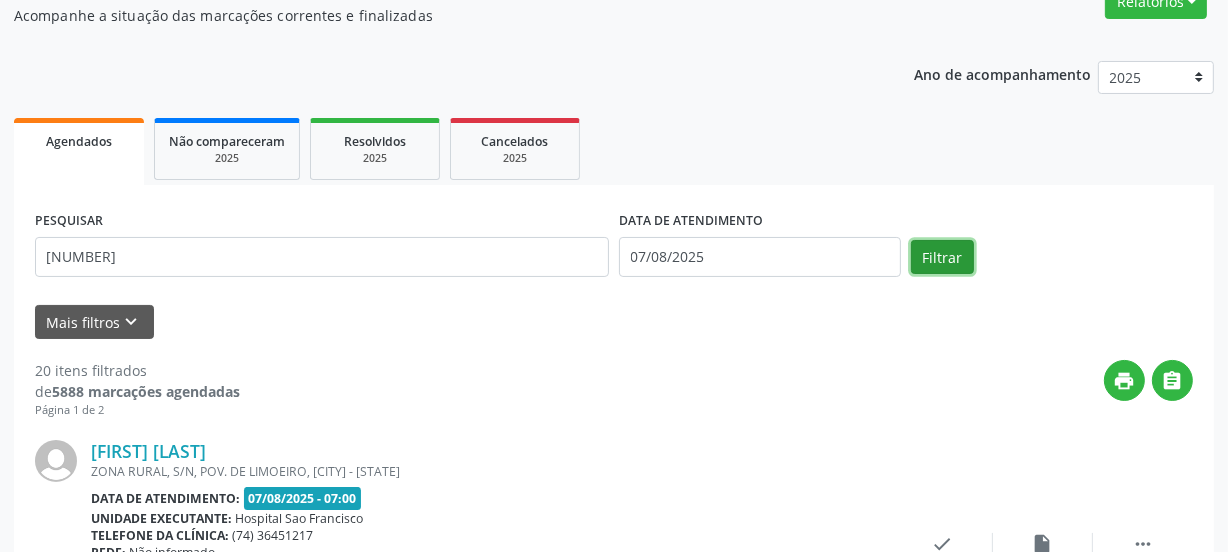 click on "Filtrar" at bounding box center (942, 257) 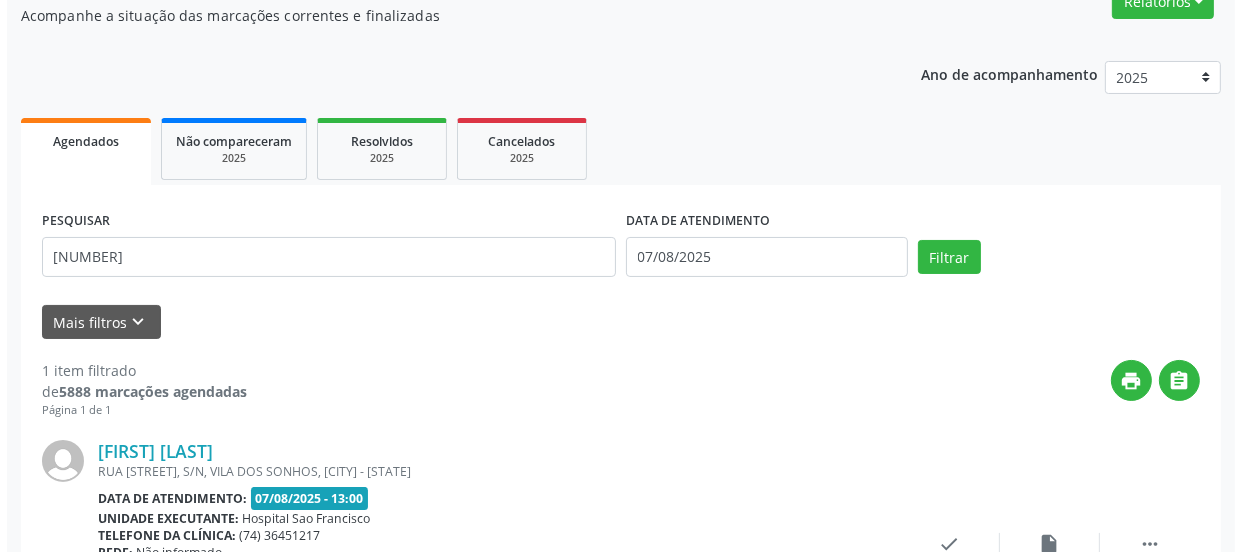 scroll, scrollTop: 352, scrollLeft: 0, axis: vertical 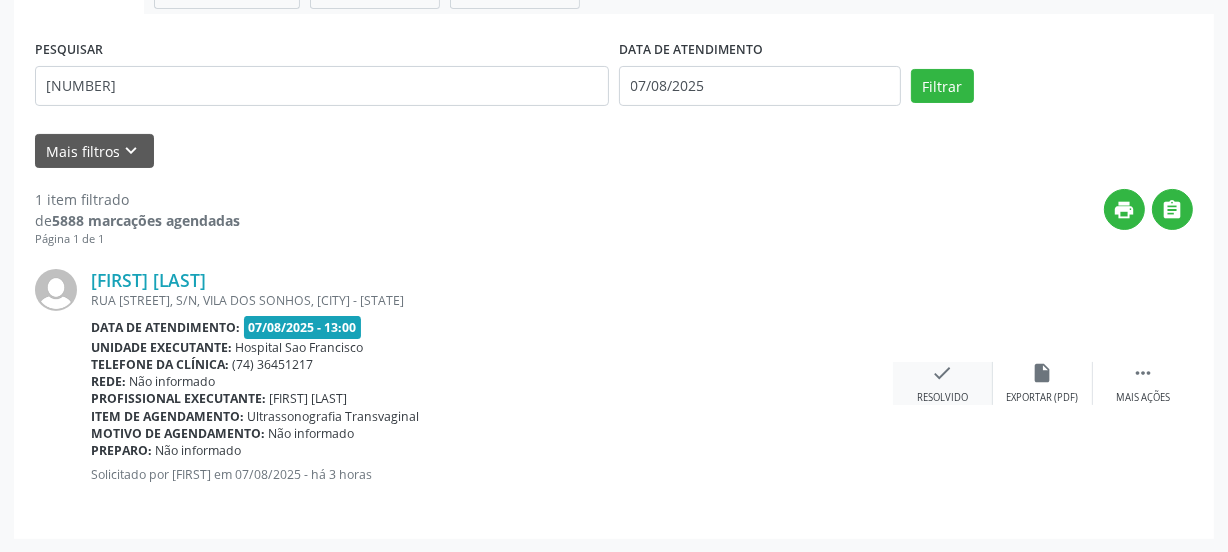 click on "check" at bounding box center [943, 373] 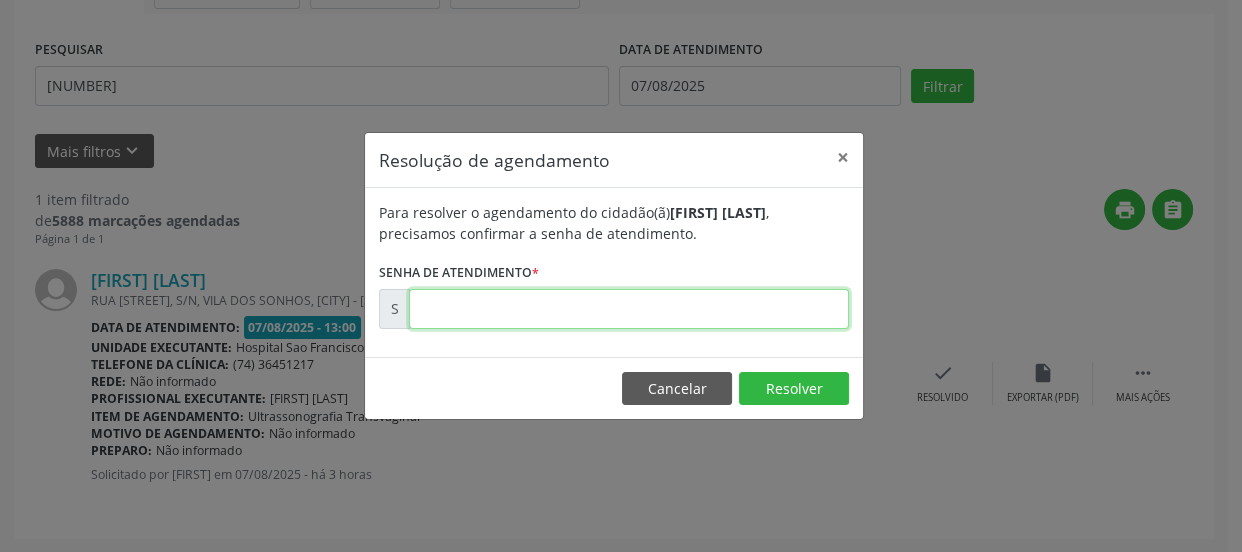 click at bounding box center [629, 309] 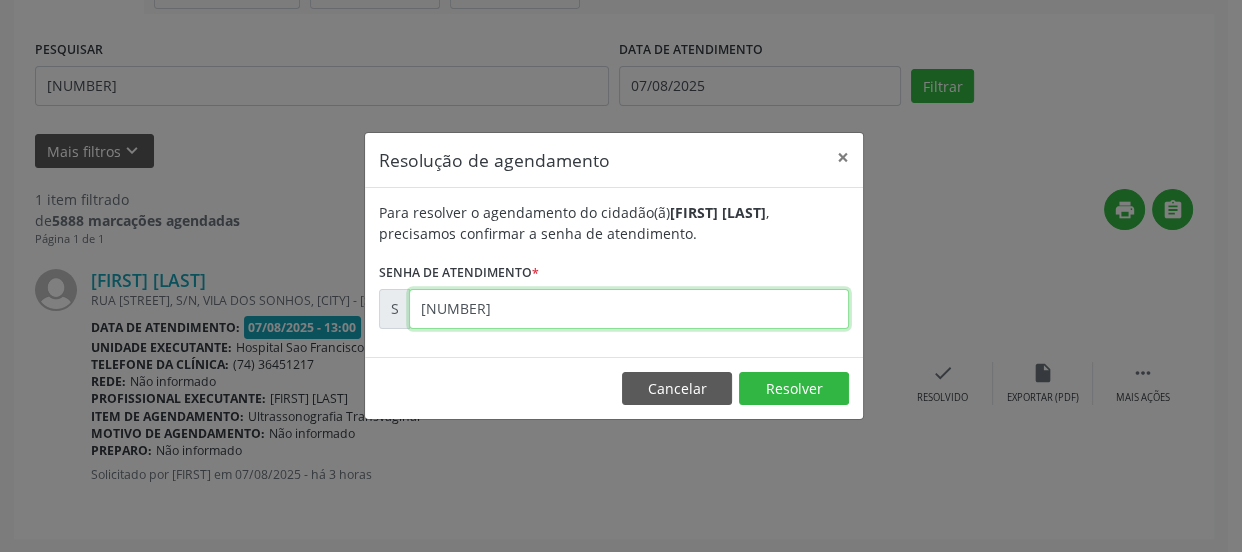type on "00170574" 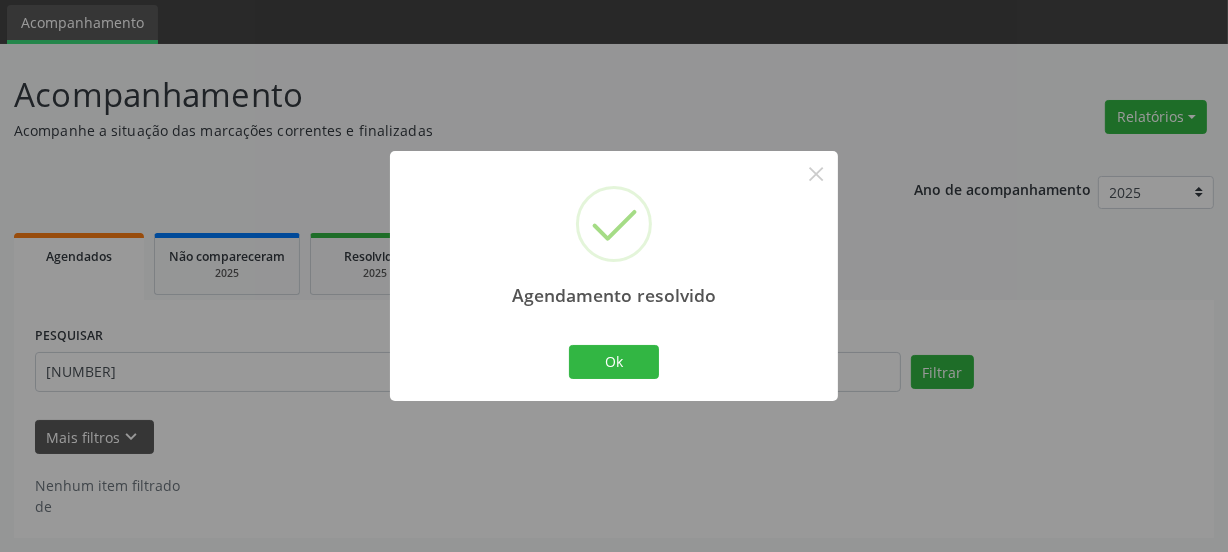 scroll, scrollTop: 65, scrollLeft: 0, axis: vertical 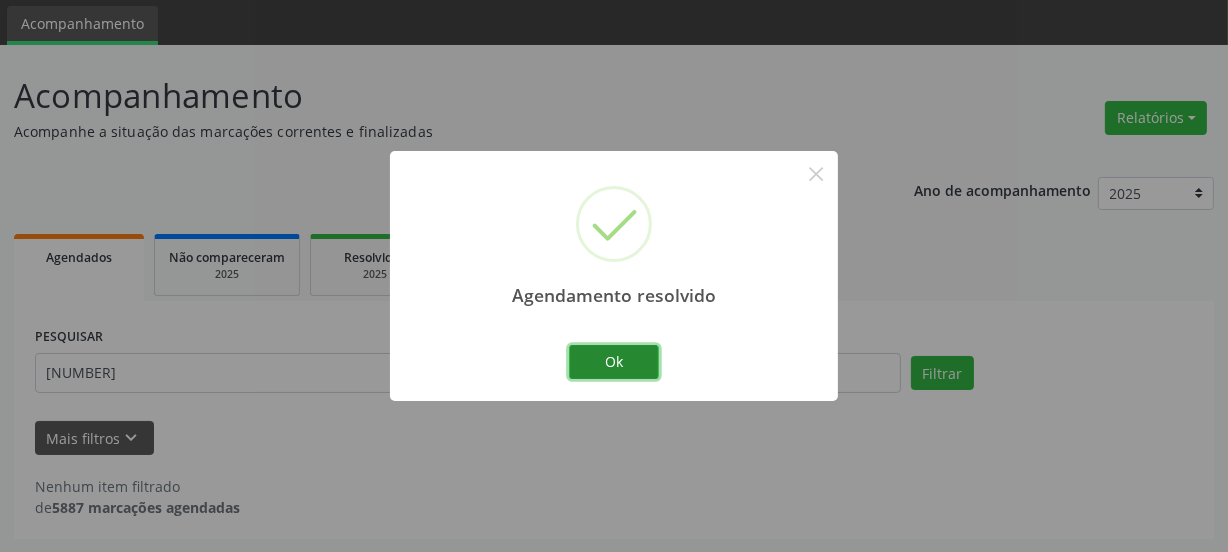 click on "Ok" at bounding box center [614, 362] 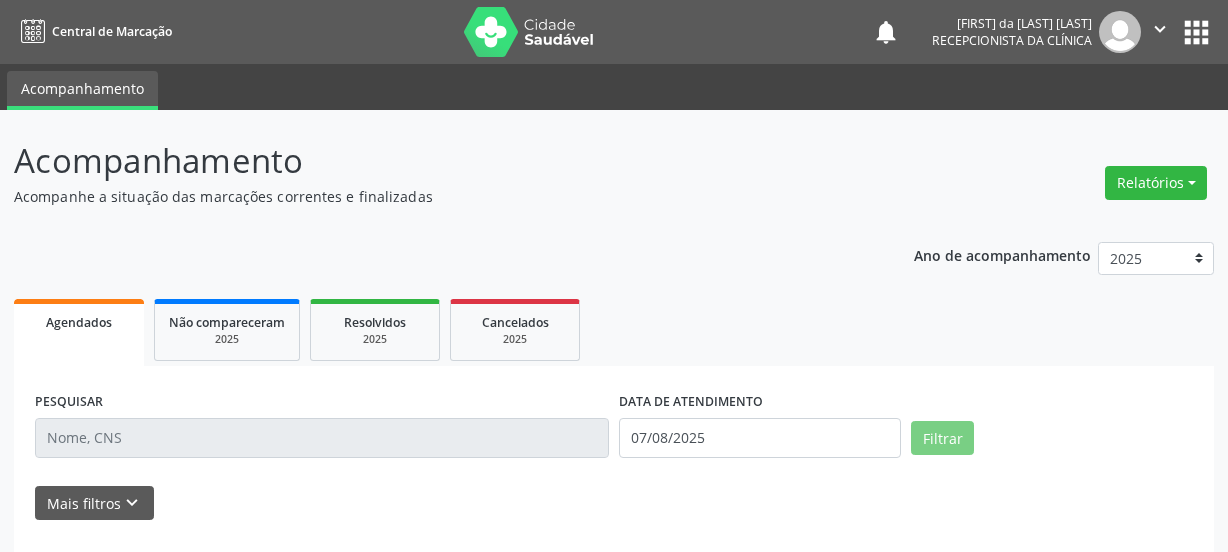 scroll, scrollTop: 0, scrollLeft: 0, axis: both 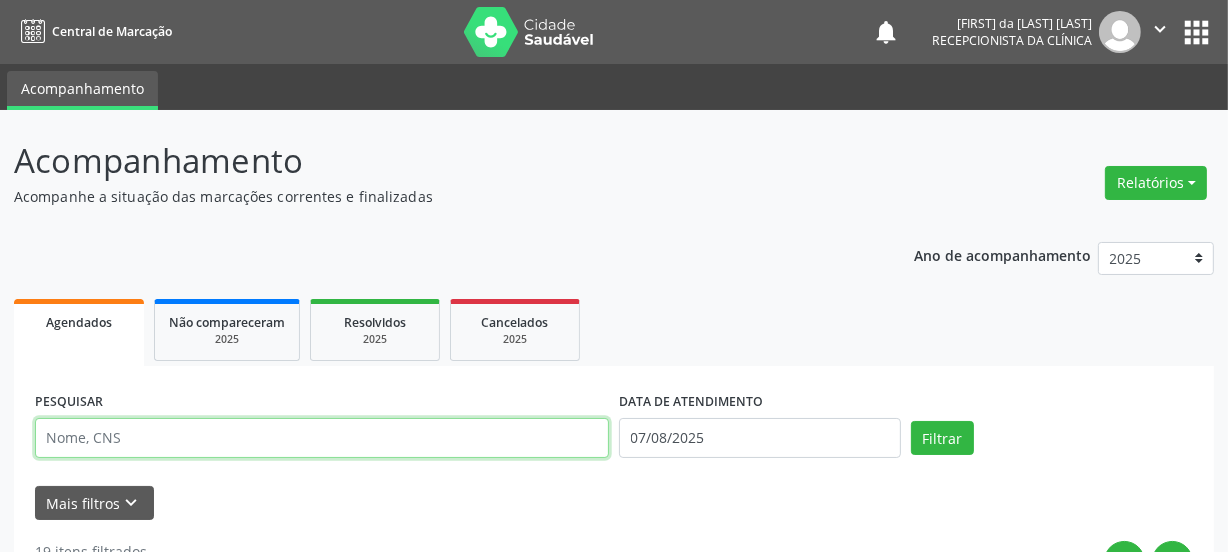 click at bounding box center [322, 438] 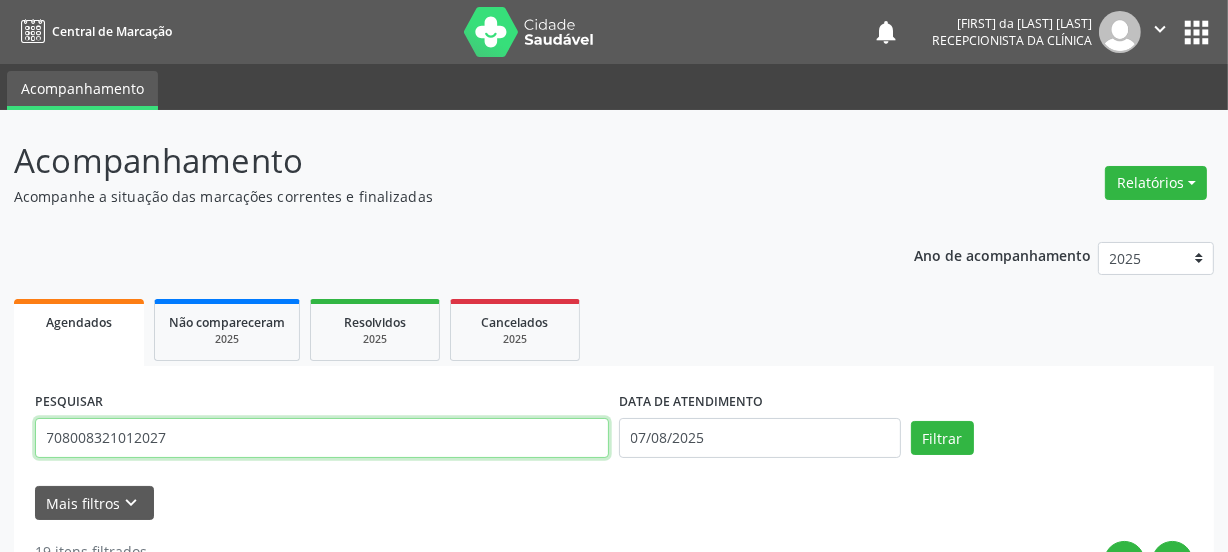 type on "708008321012027" 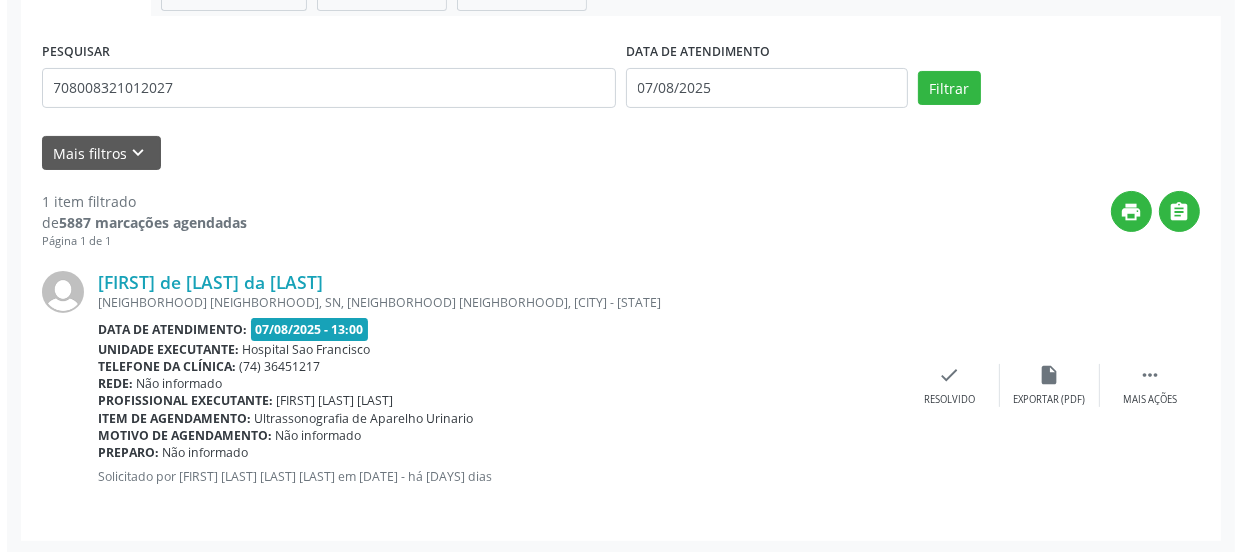 scroll, scrollTop: 352, scrollLeft: 0, axis: vertical 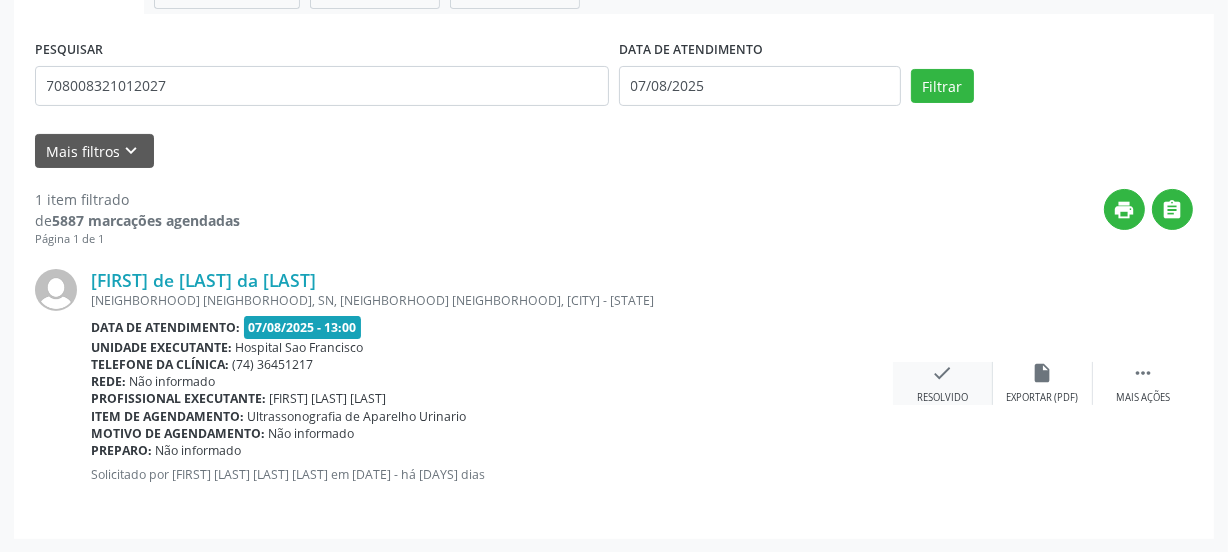 click on "check
Resolvido" at bounding box center (943, 383) 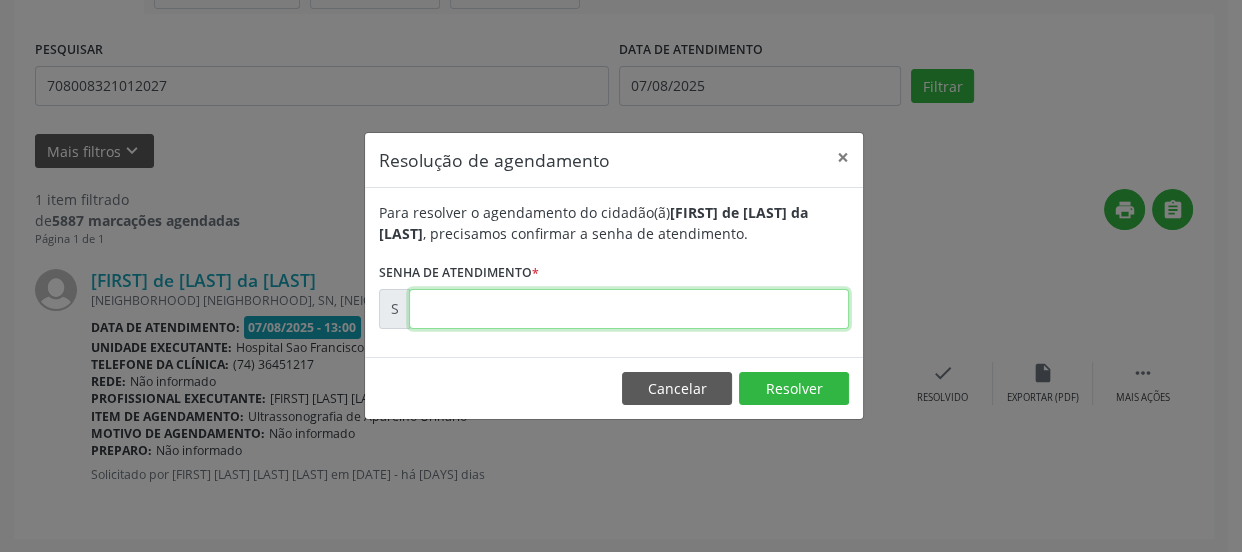 drag, startPoint x: 568, startPoint y: 326, endPoint x: 544, endPoint y: 326, distance: 24 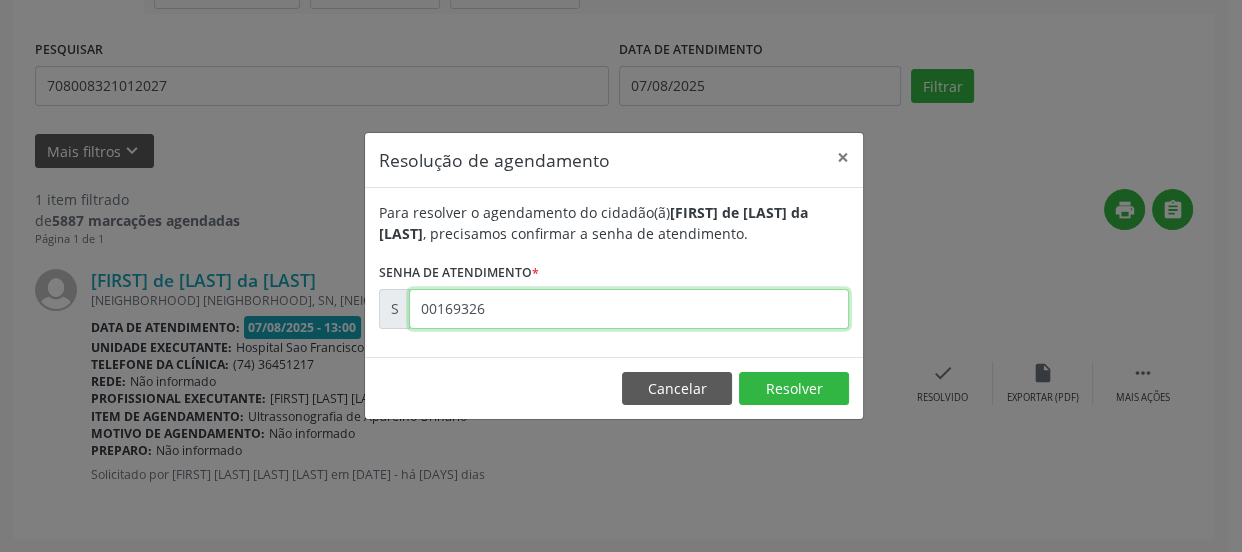 type on "00169326" 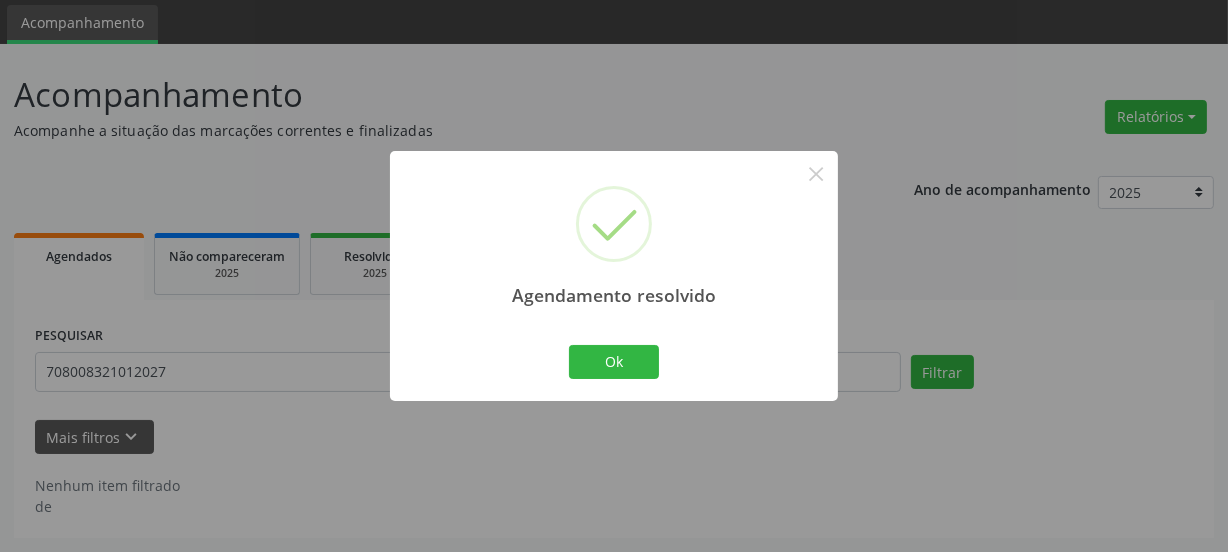 scroll, scrollTop: 65, scrollLeft: 0, axis: vertical 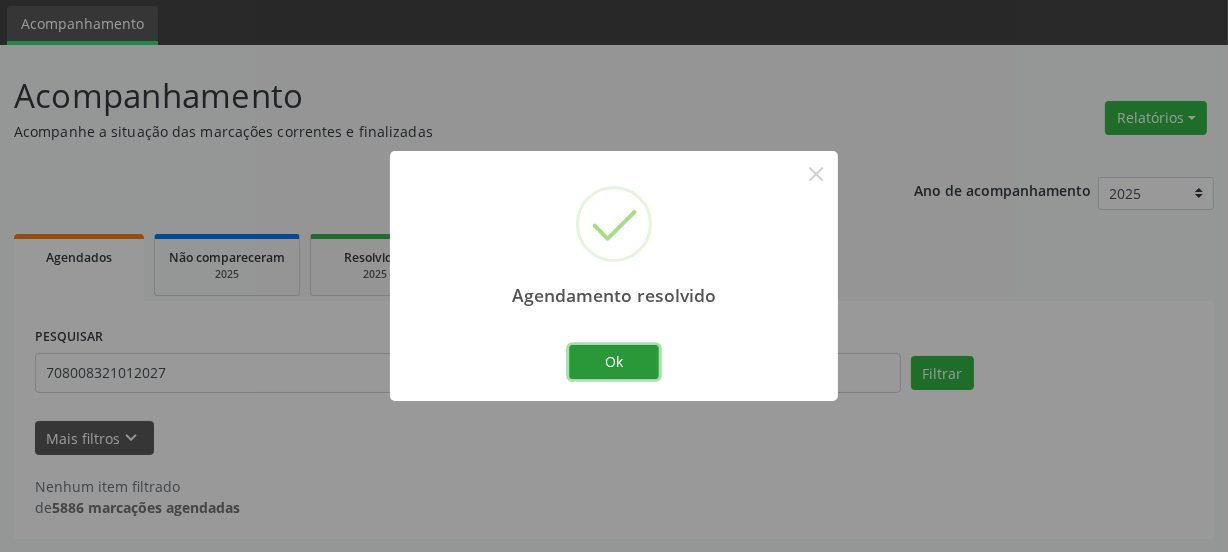 drag, startPoint x: 617, startPoint y: 354, endPoint x: 486, endPoint y: 334, distance: 132.51793 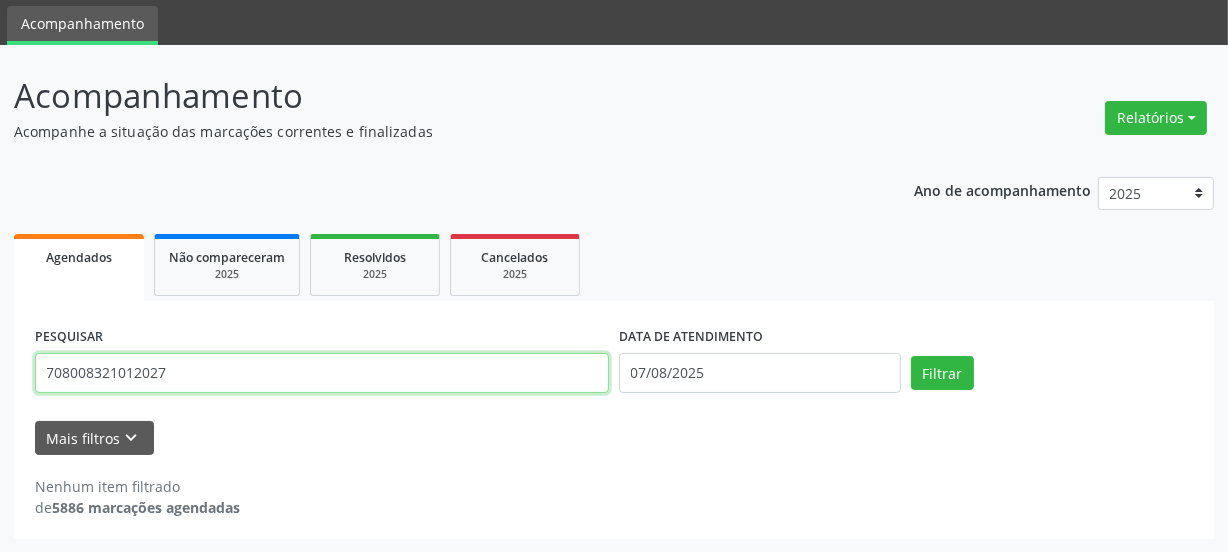 drag, startPoint x: 200, startPoint y: 380, endPoint x: 0, endPoint y: 417, distance: 203.3937 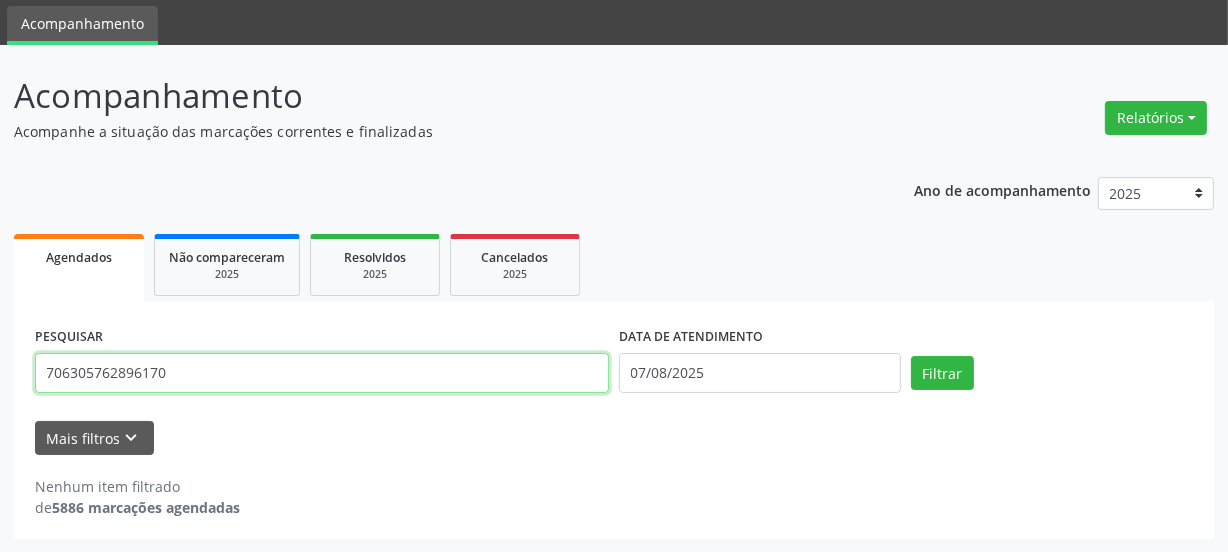 type on "706305762896170" 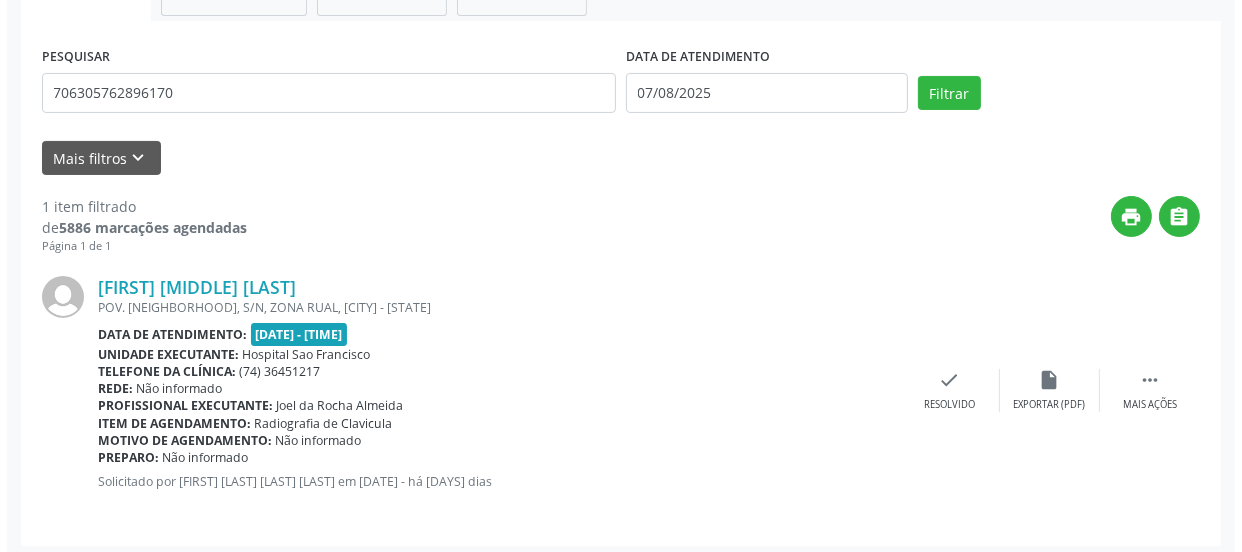 scroll, scrollTop: 352, scrollLeft: 0, axis: vertical 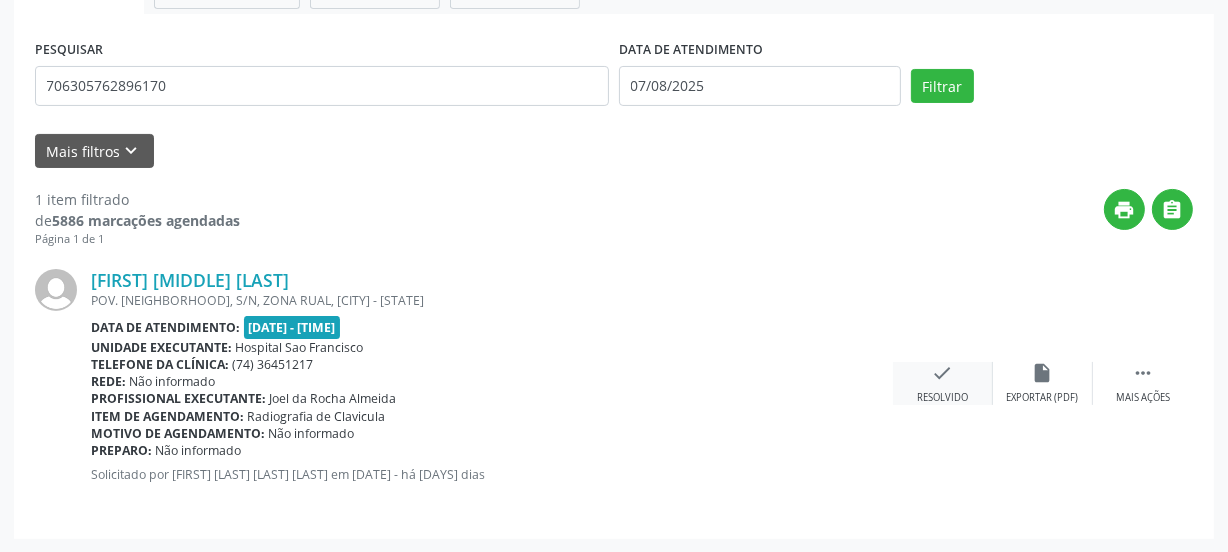 click on "check
Resolvido" at bounding box center (943, 383) 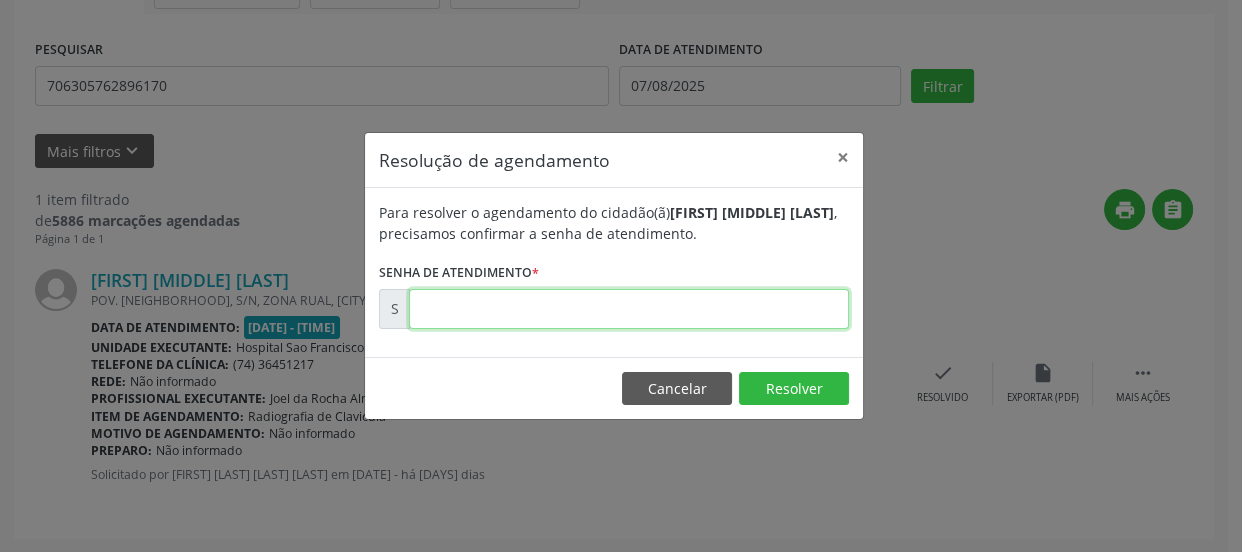 drag, startPoint x: 692, startPoint y: 312, endPoint x: 683, endPoint y: 328, distance: 18.35756 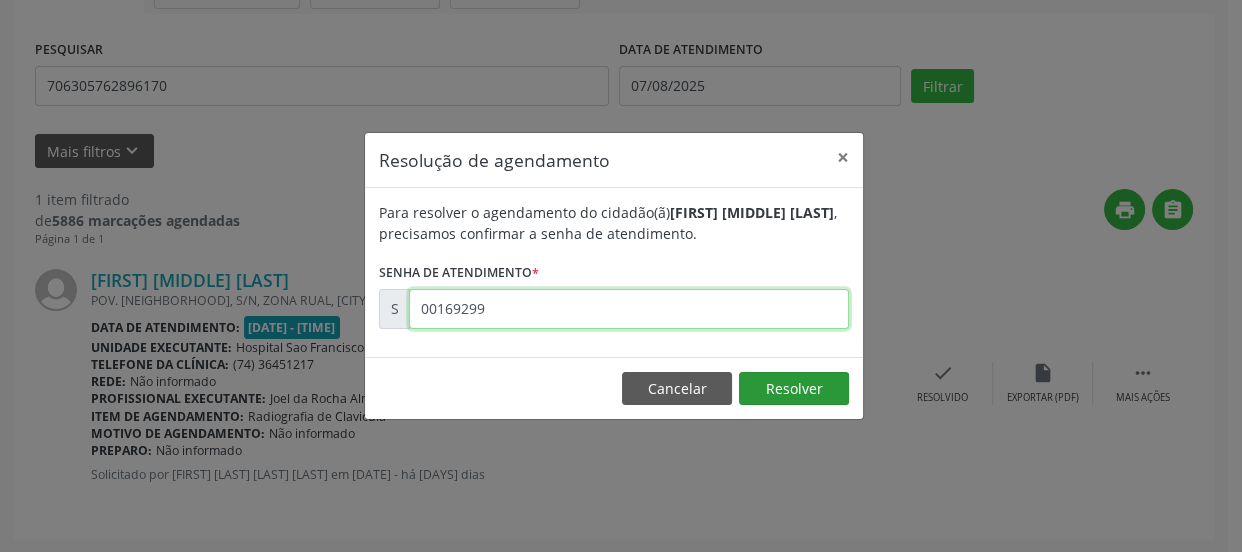 type on "00169299" 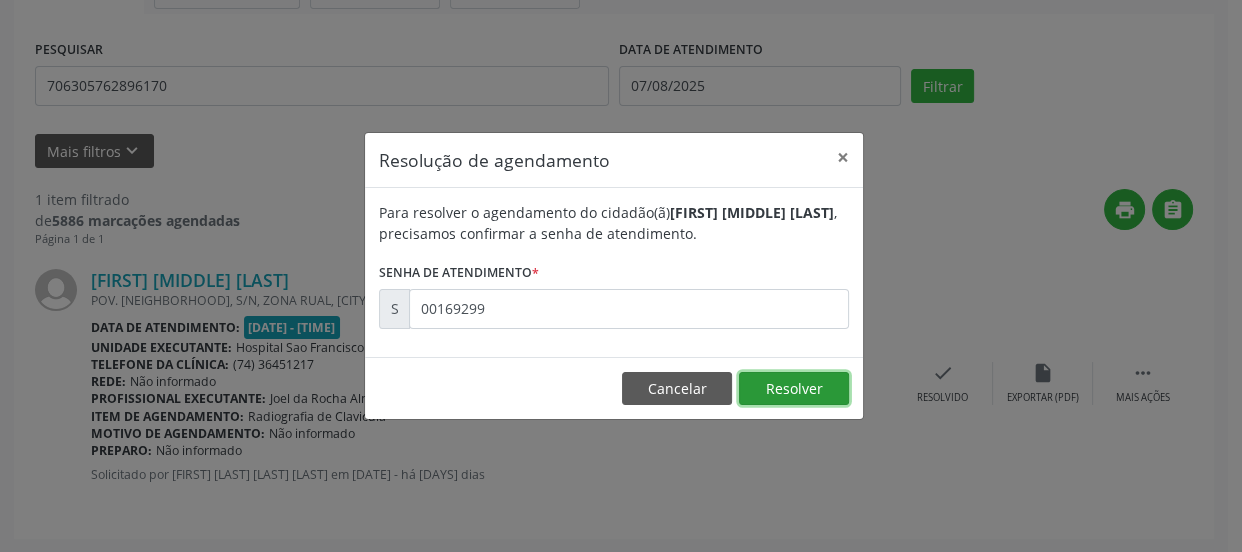 click on "Resolver" at bounding box center (794, 389) 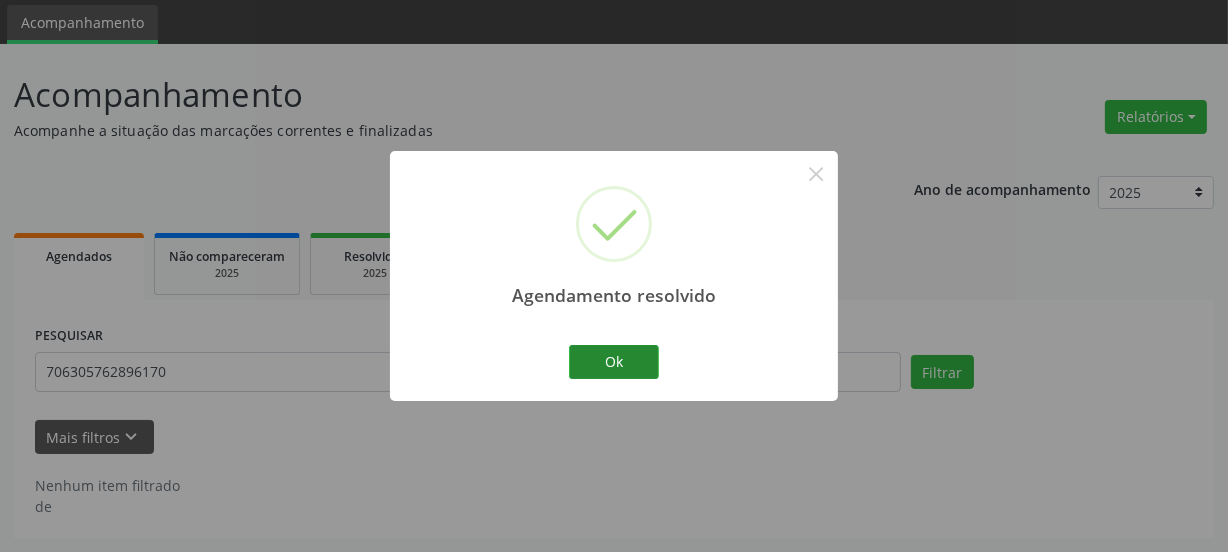 scroll, scrollTop: 65, scrollLeft: 0, axis: vertical 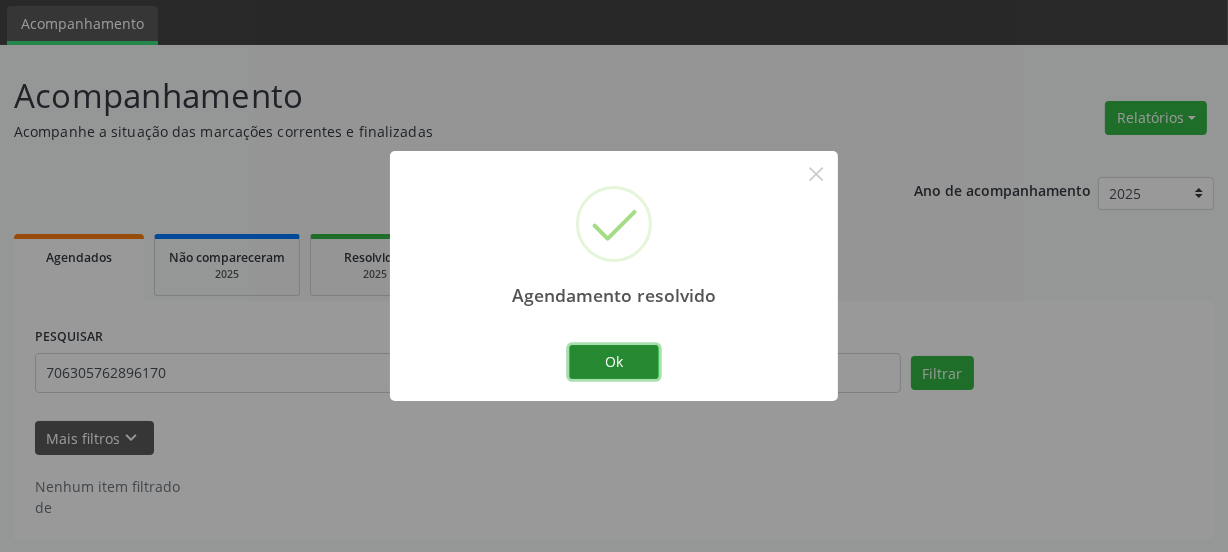 click on "Ok" at bounding box center [614, 362] 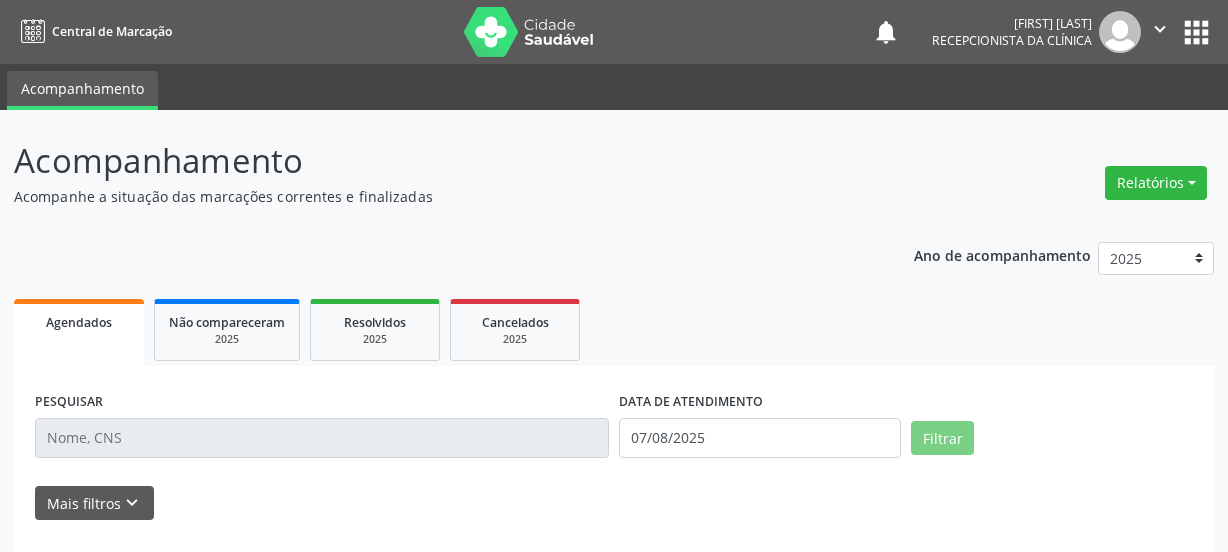 scroll, scrollTop: 0, scrollLeft: 0, axis: both 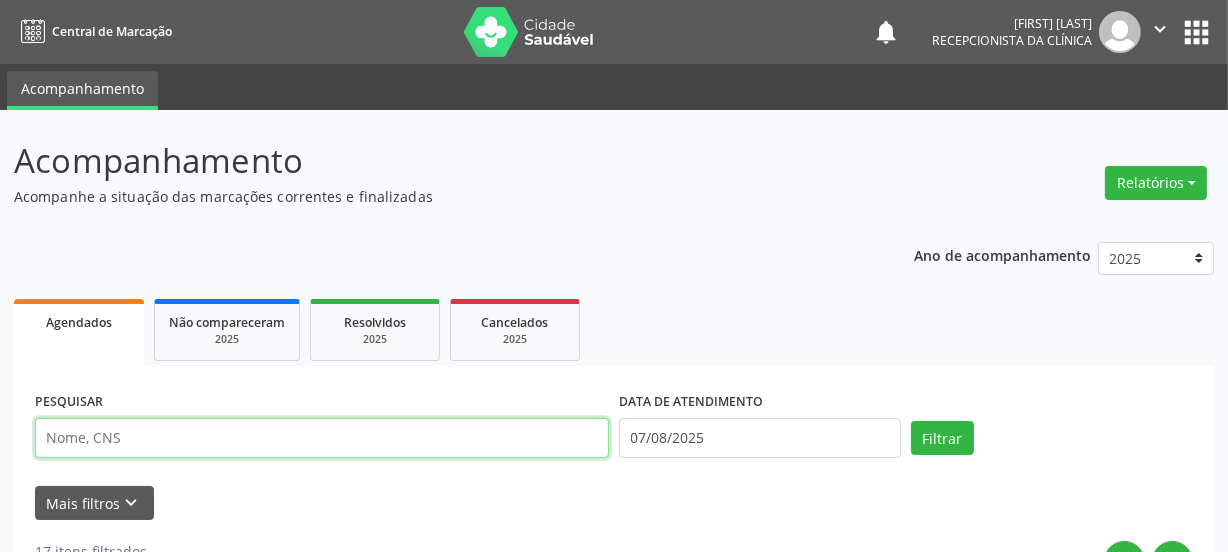 click at bounding box center [322, 438] 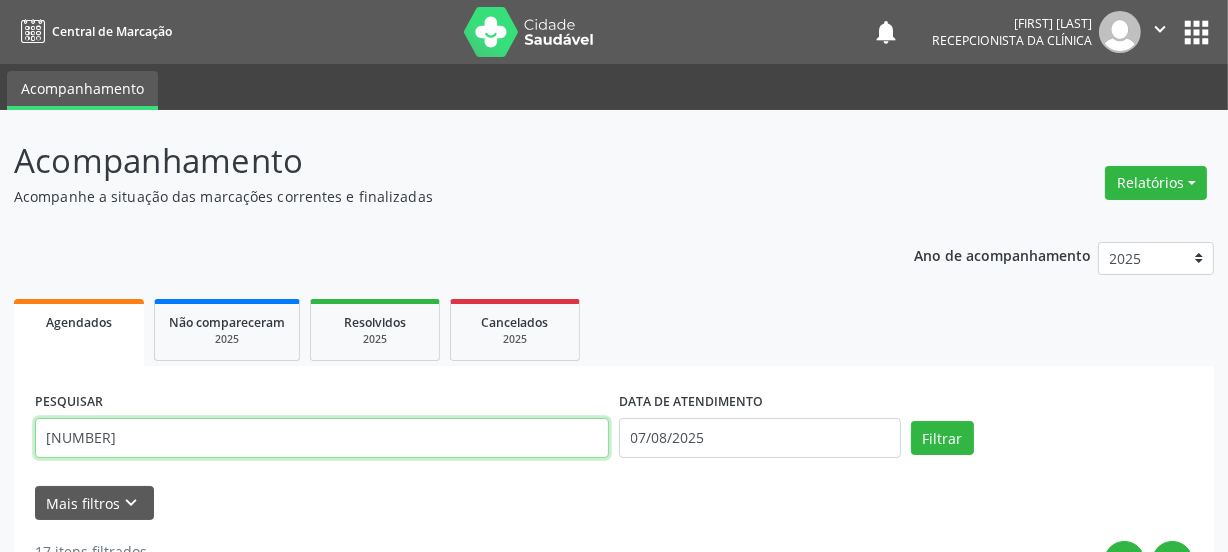 type on "700000219291408" 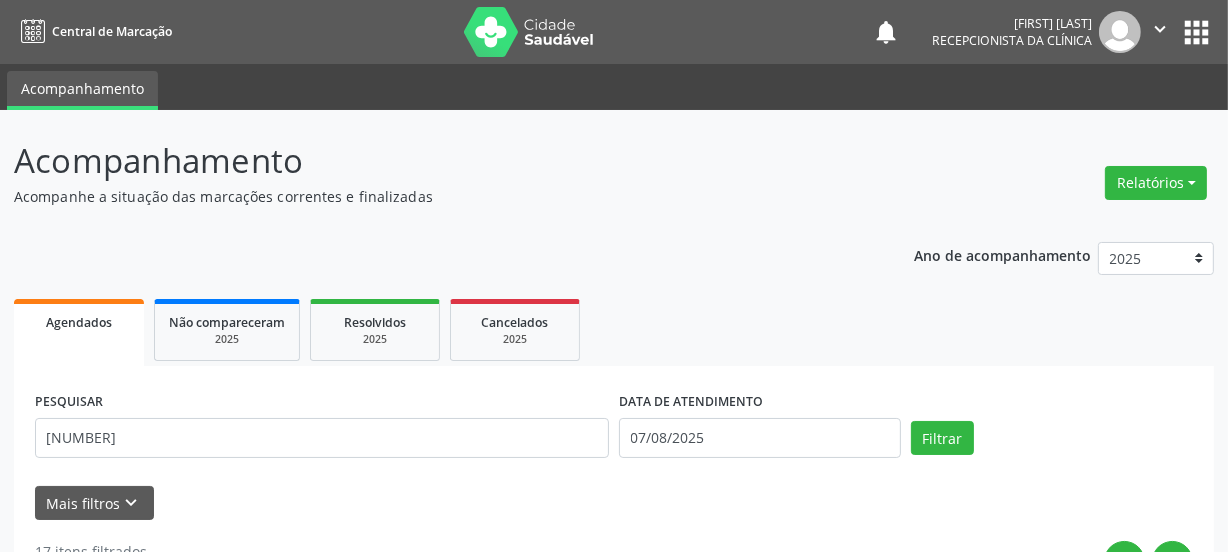click on "PESQUISAR
700000219291408
DATA DE ATENDIMENTO
07/08/2025
Filtrar" at bounding box center [614, 429] 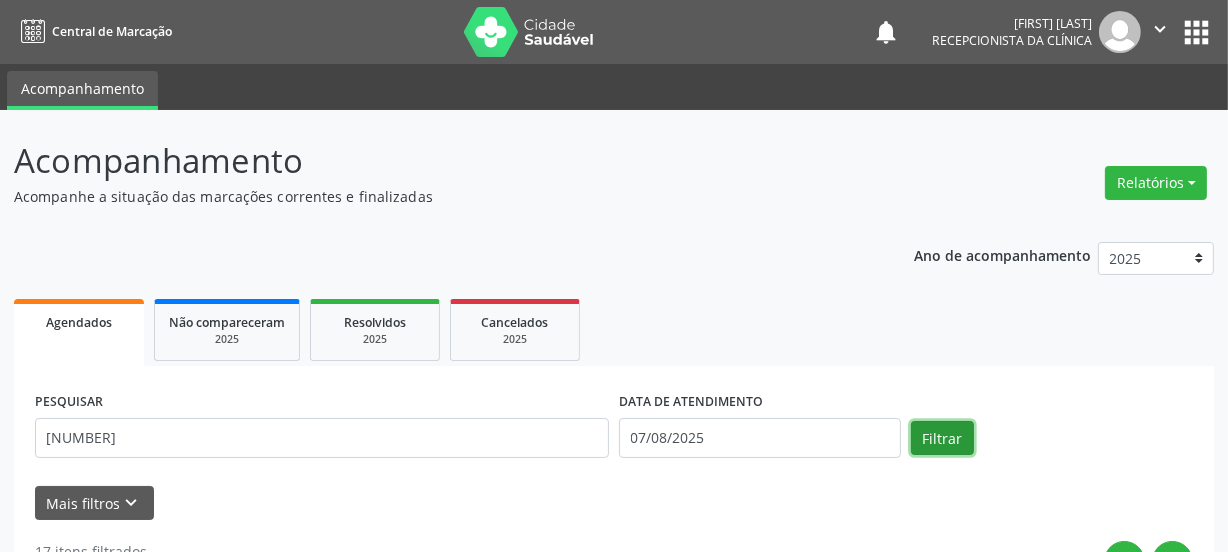 click on "Filtrar" at bounding box center (942, 438) 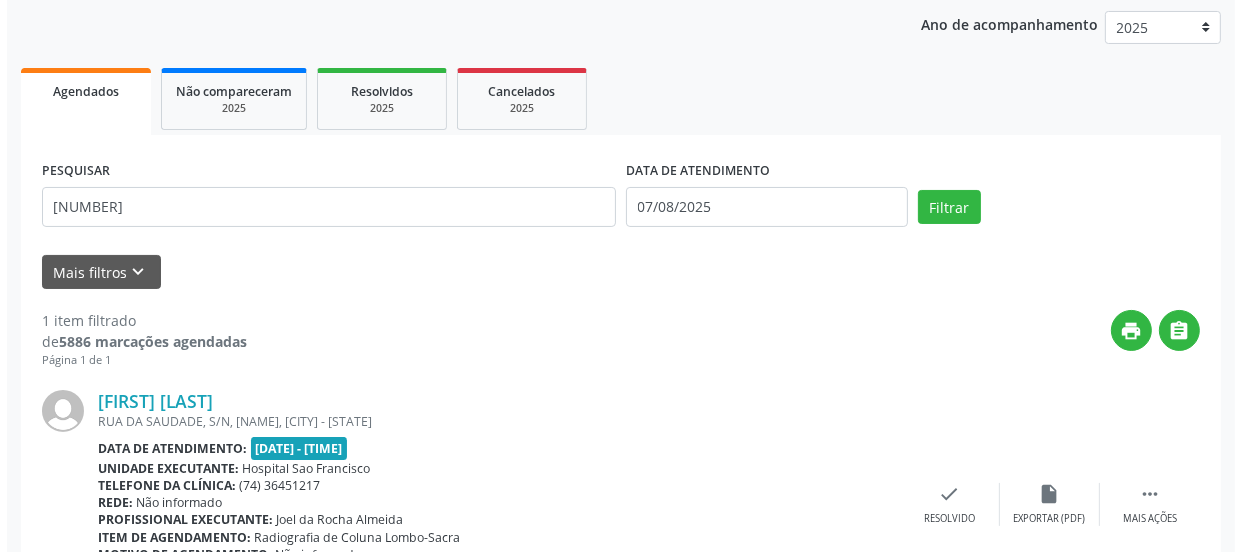 scroll, scrollTop: 352, scrollLeft: 0, axis: vertical 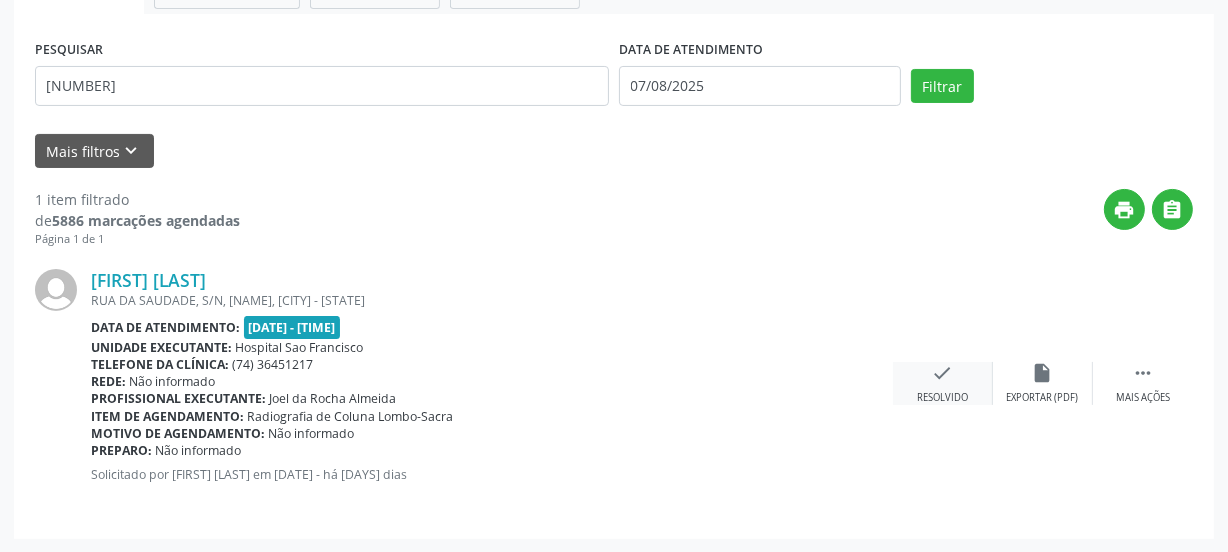 click on "check
Resolvido" at bounding box center (943, 383) 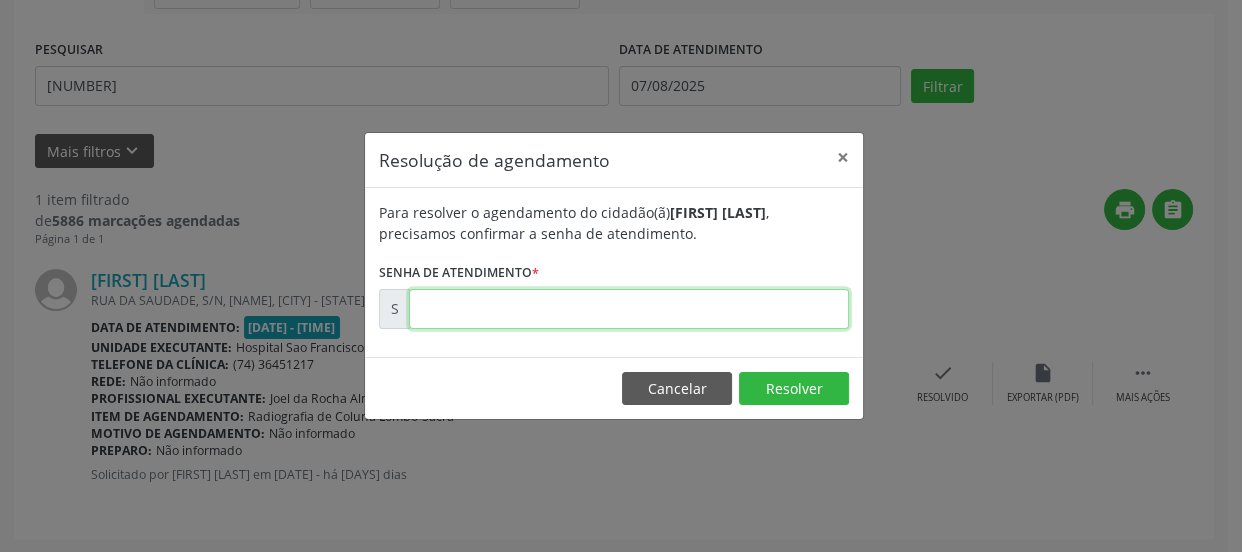 click at bounding box center [629, 309] 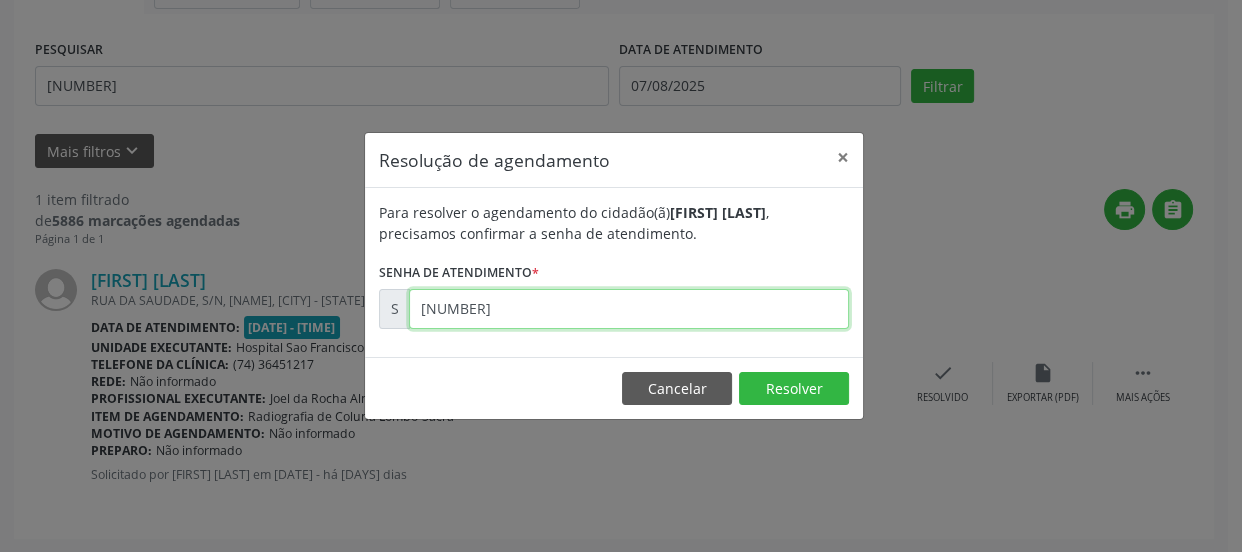 type on "00168948" 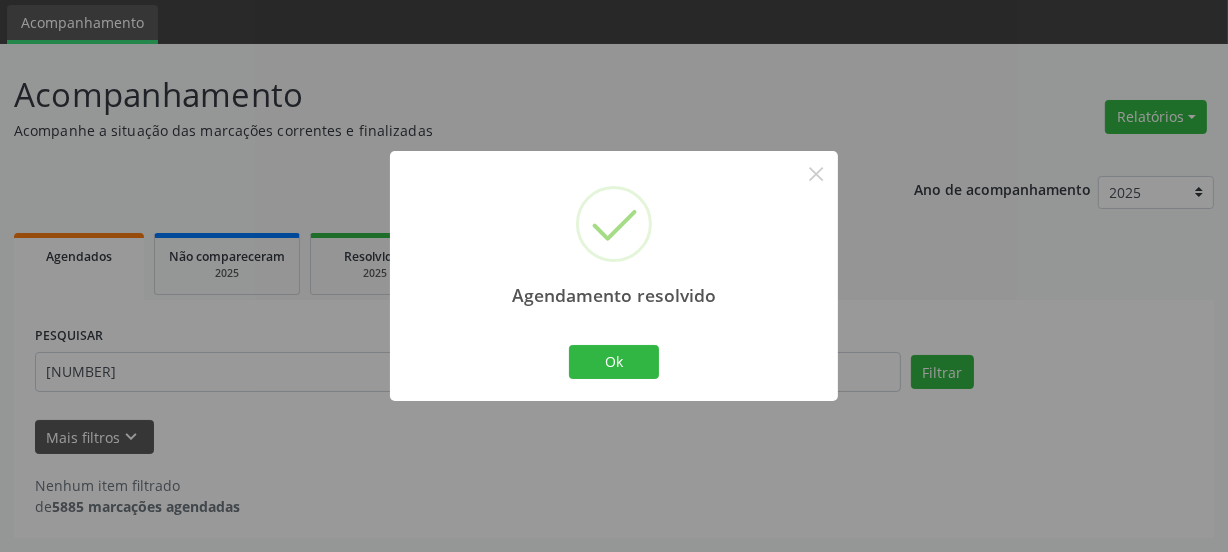 scroll, scrollTop: 65, scrollLeft: 0, axis: vertical 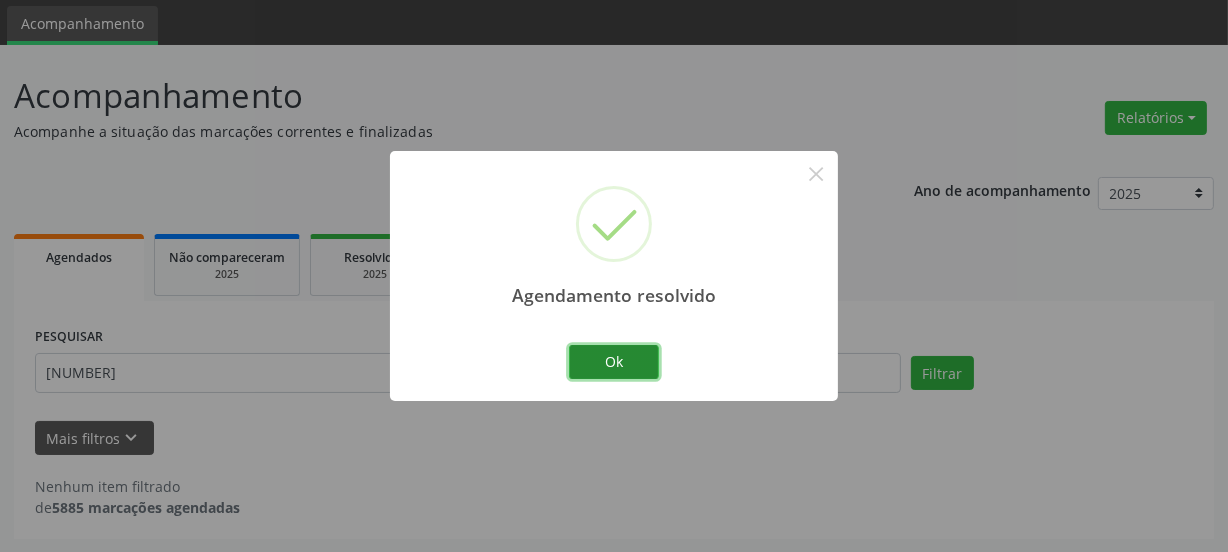 click on "Ok" at bounding box center [614, 362] 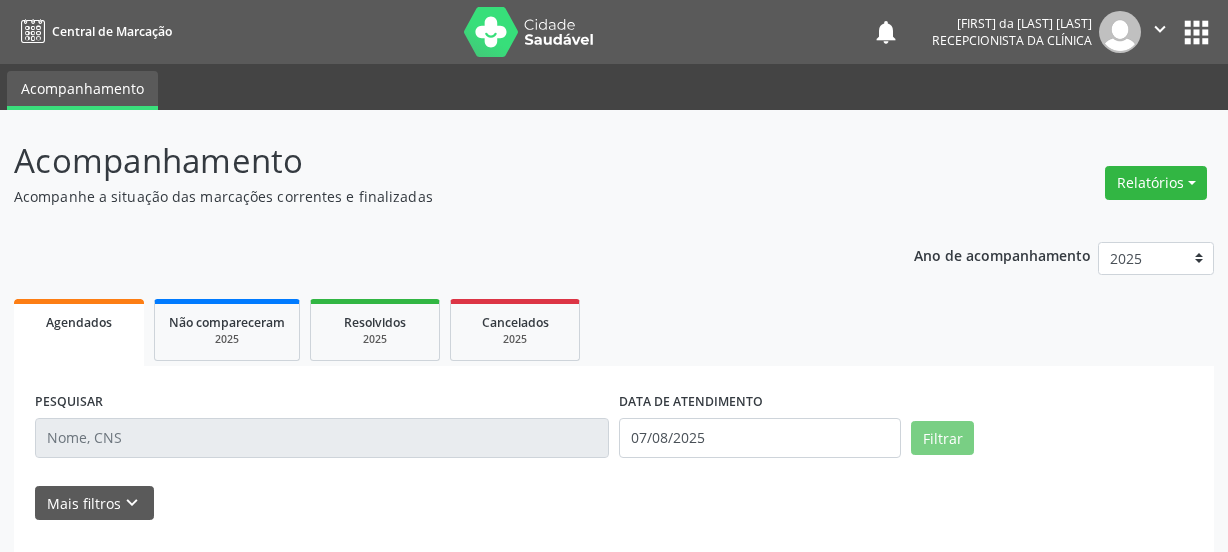 scroll, scrollTop: 0, scrollLeft: 0, axis: both 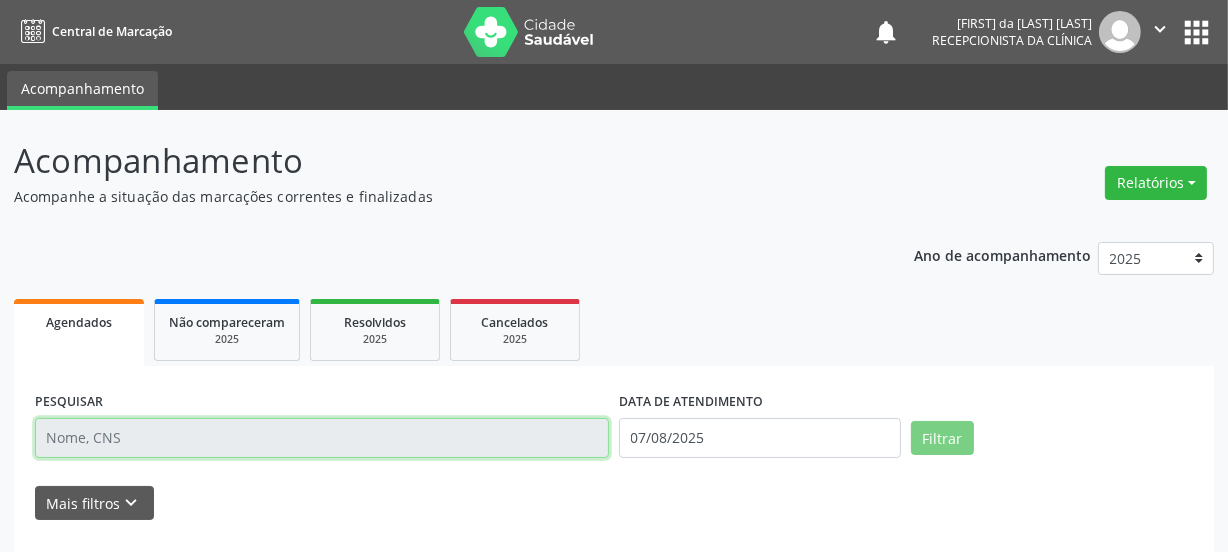 click at bounding box center (322, 438) 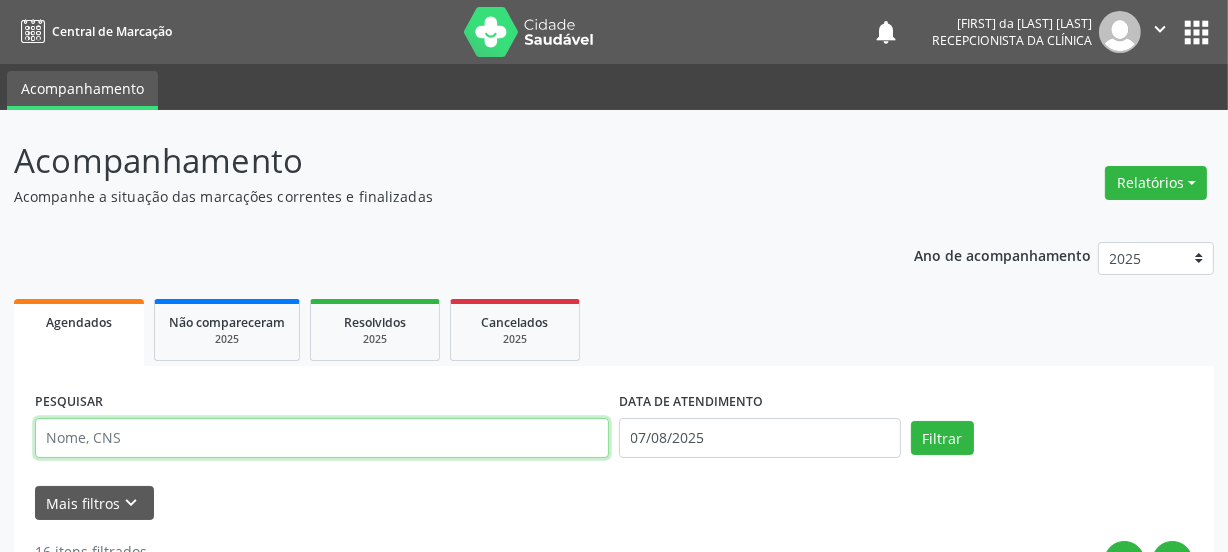 click at bounding box center (322, 438) 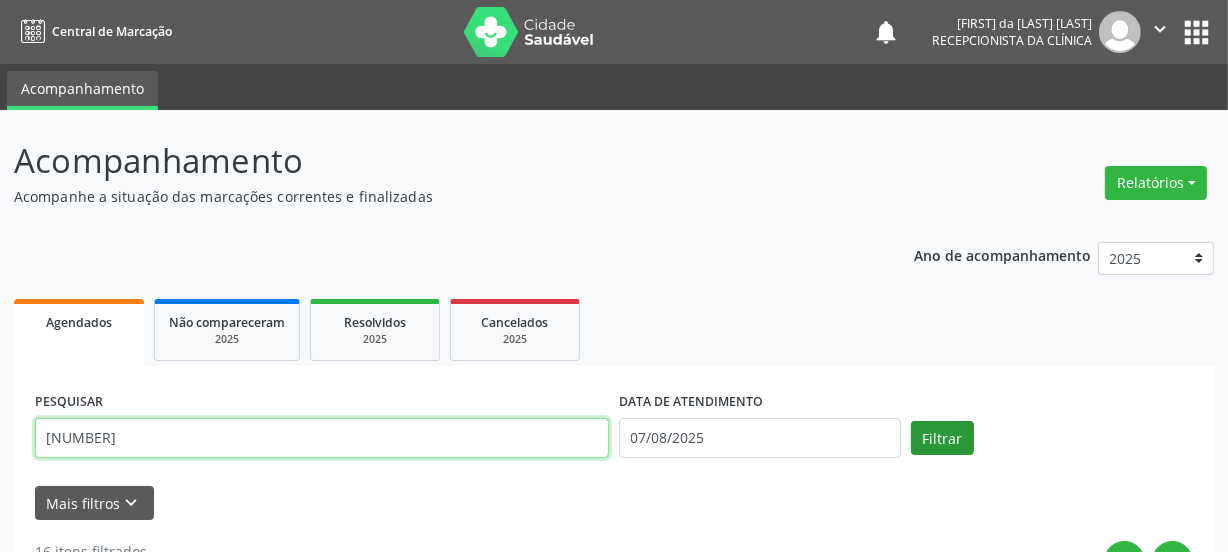 type on "703208604621897" 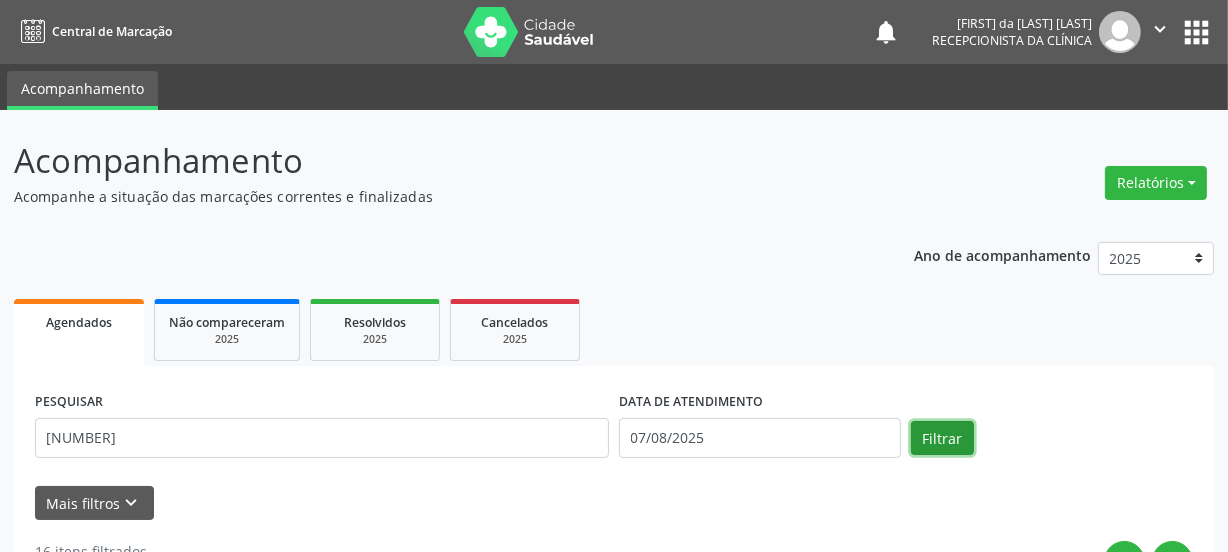 click on "Filtrar" at bounding box center [942, 438] 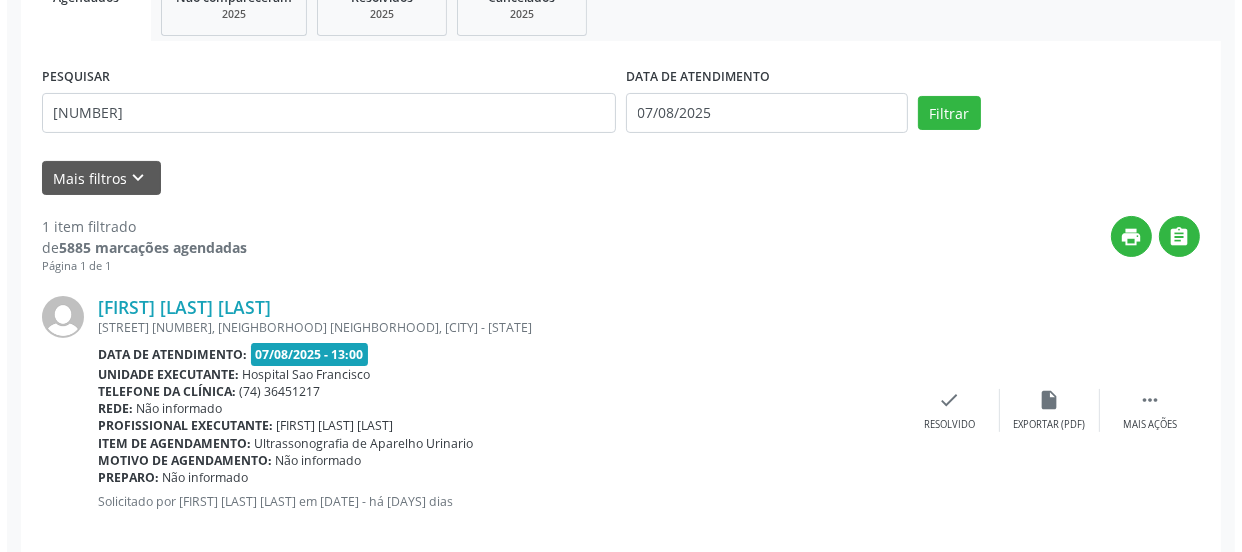 scroll, scrollTop: 352, scrollLeft: 0, axis: vertical 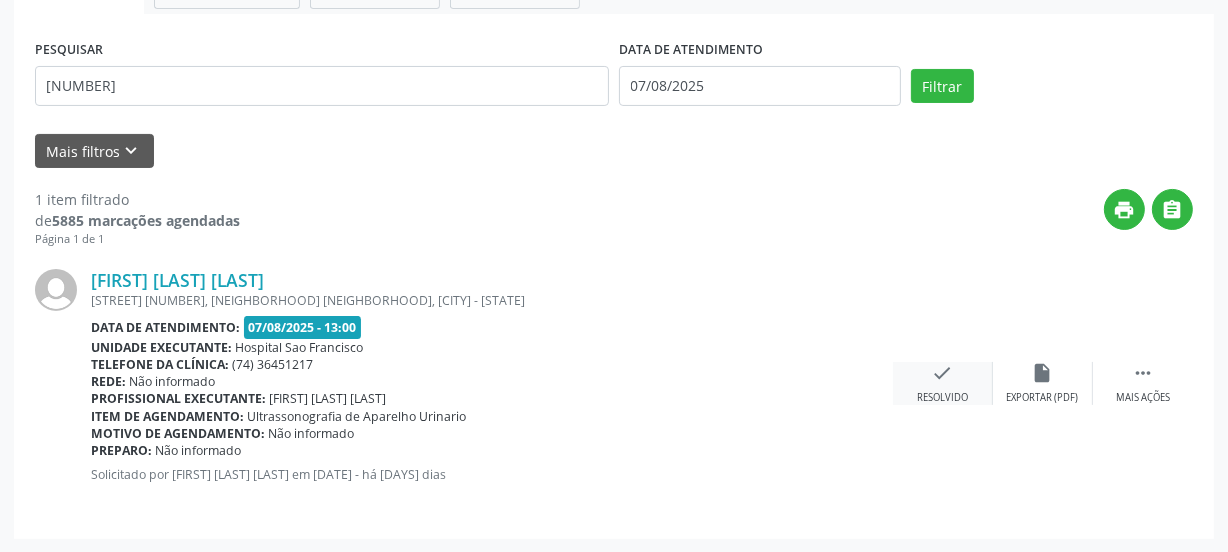 click on "check" at bounding box center (943, 373) 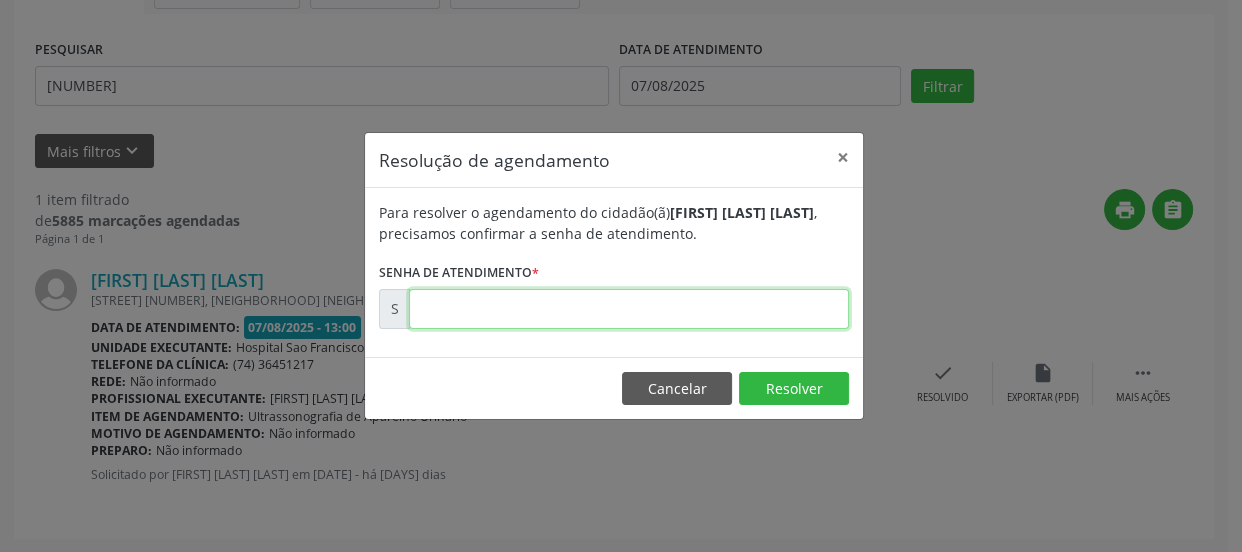 drag, startPoint x: 939, startPoint y: 368, endPoint x: 710, endPoint y: 318, distance: 234.39496 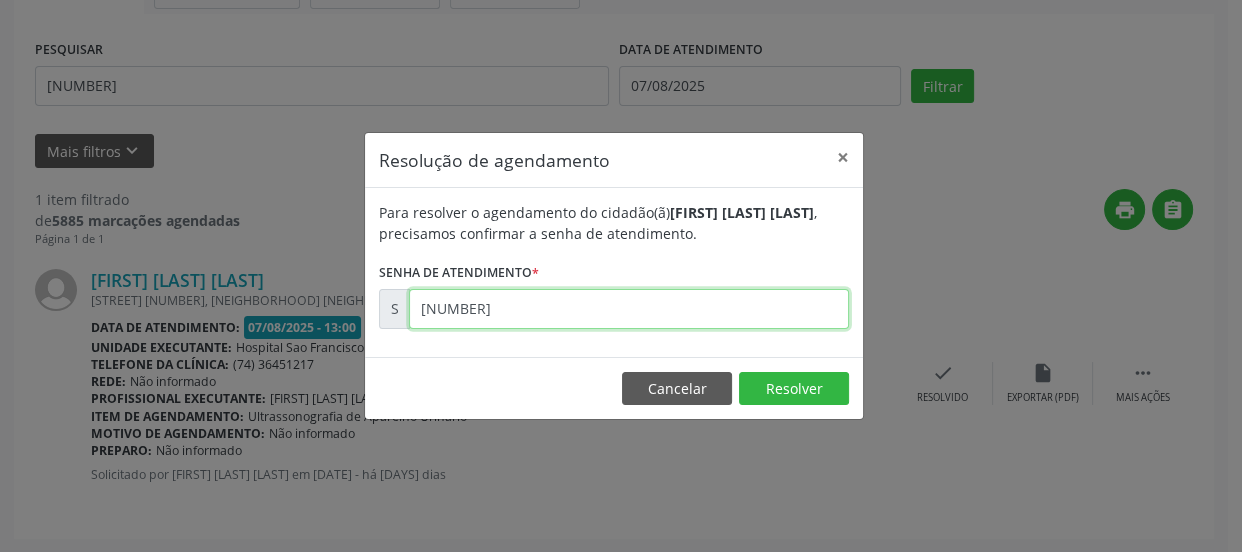 type on "00169320" 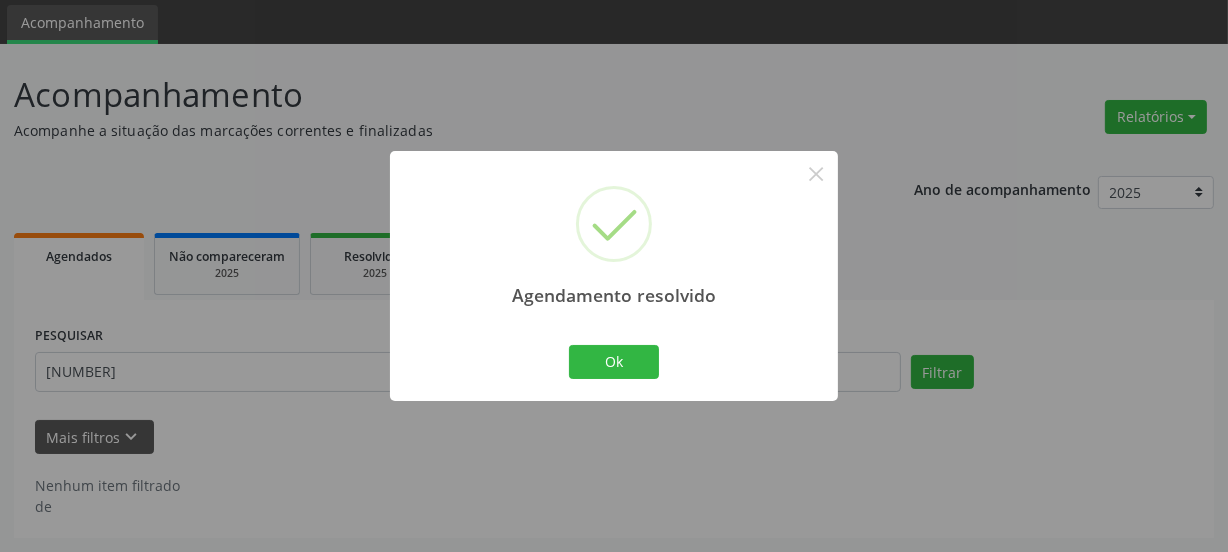 scroll, scrollTop: 65, scrollLeft: 0, axis: vertical 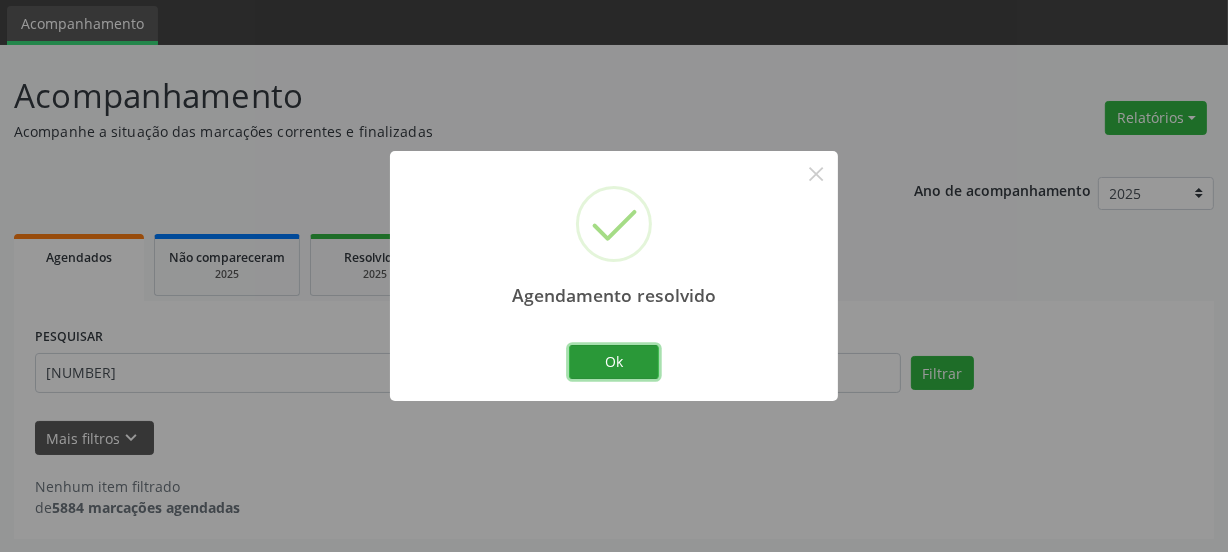 click on "Ok" at bounding box center [614, 362] 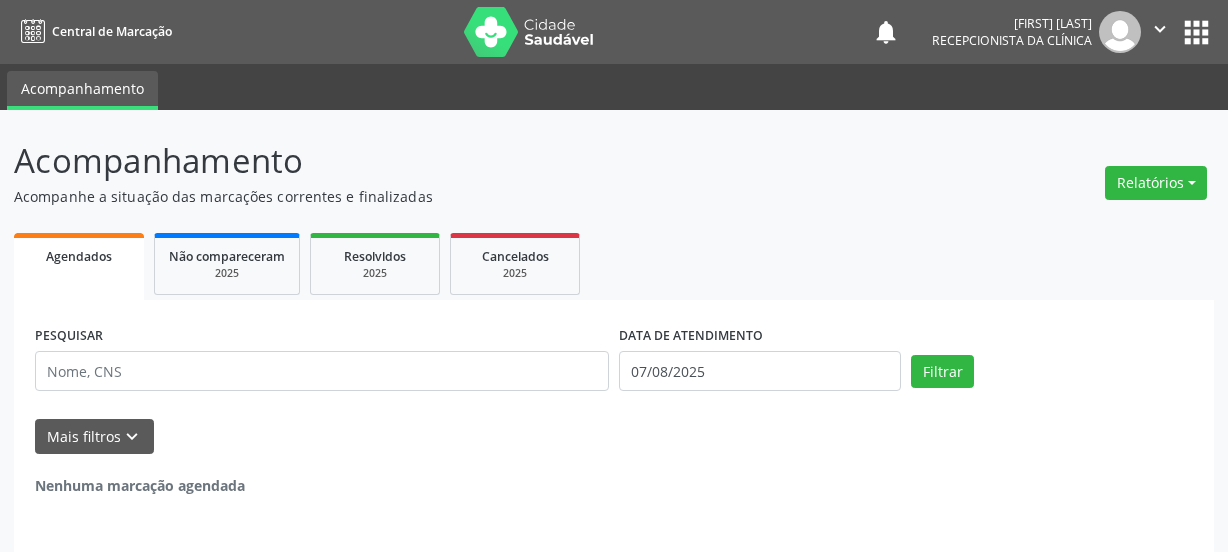 scroll, scrollTop: 0, scrollLeft: 0, axis: both 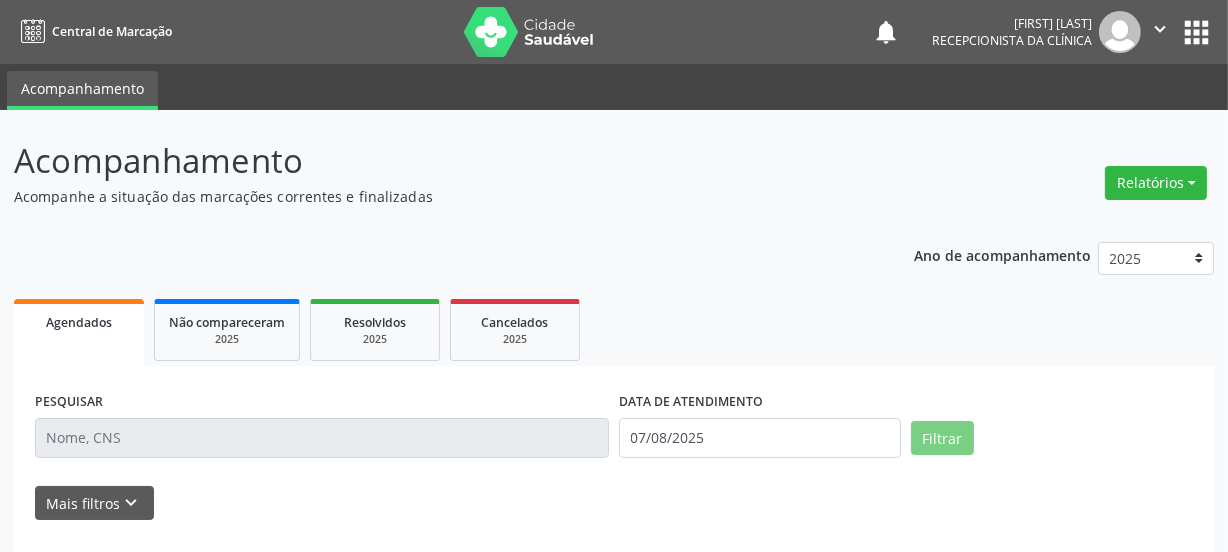 click on "PESQUISAR" at bounding box center [322, 429] 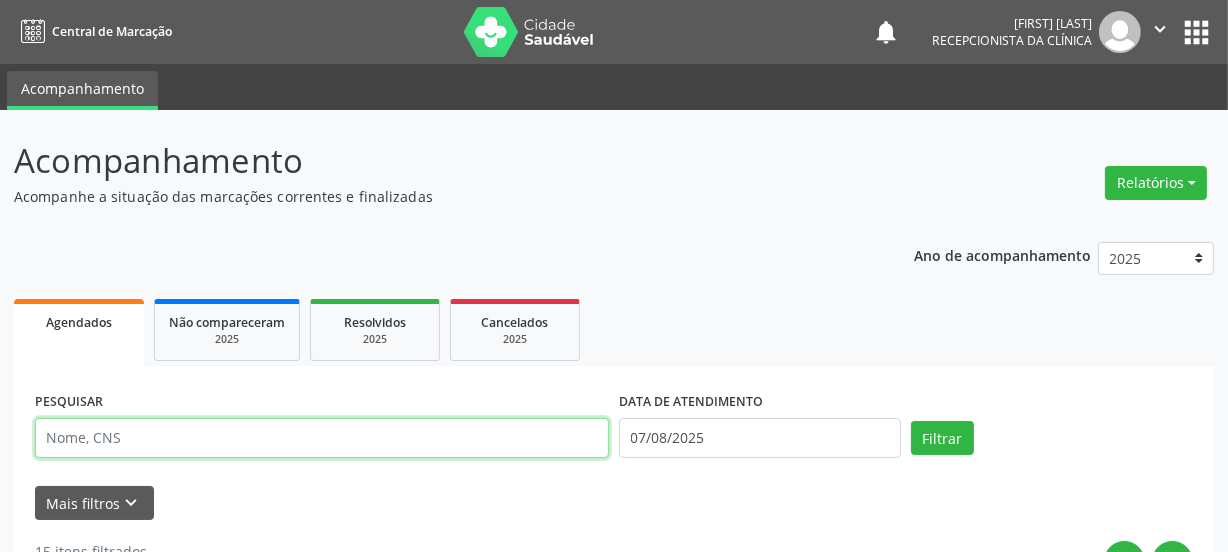 click at bounding box center [322, 438] 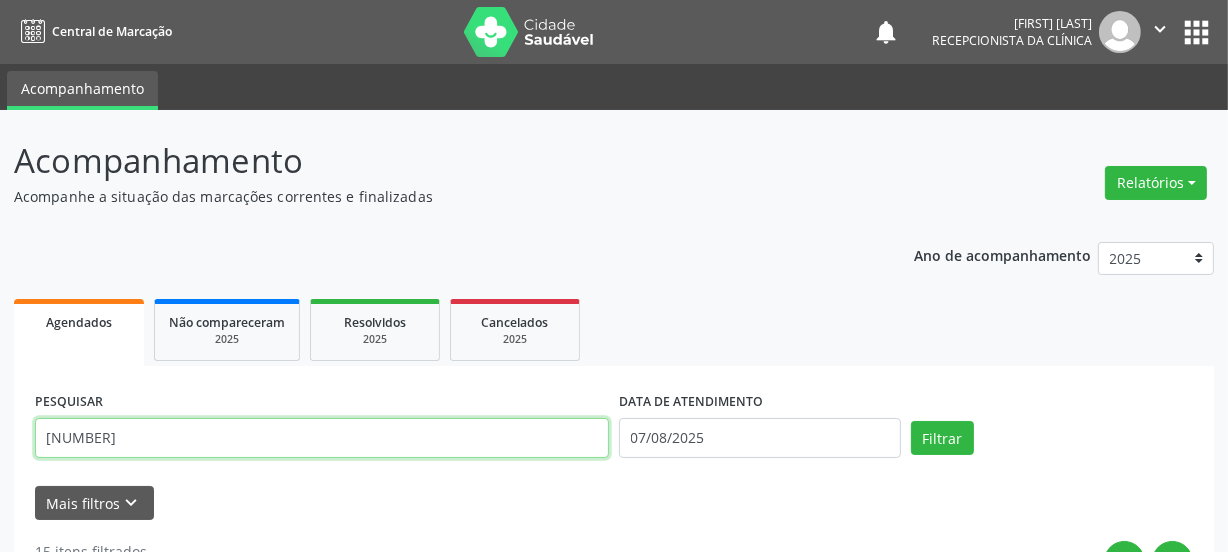 type on "[NUMBER]" 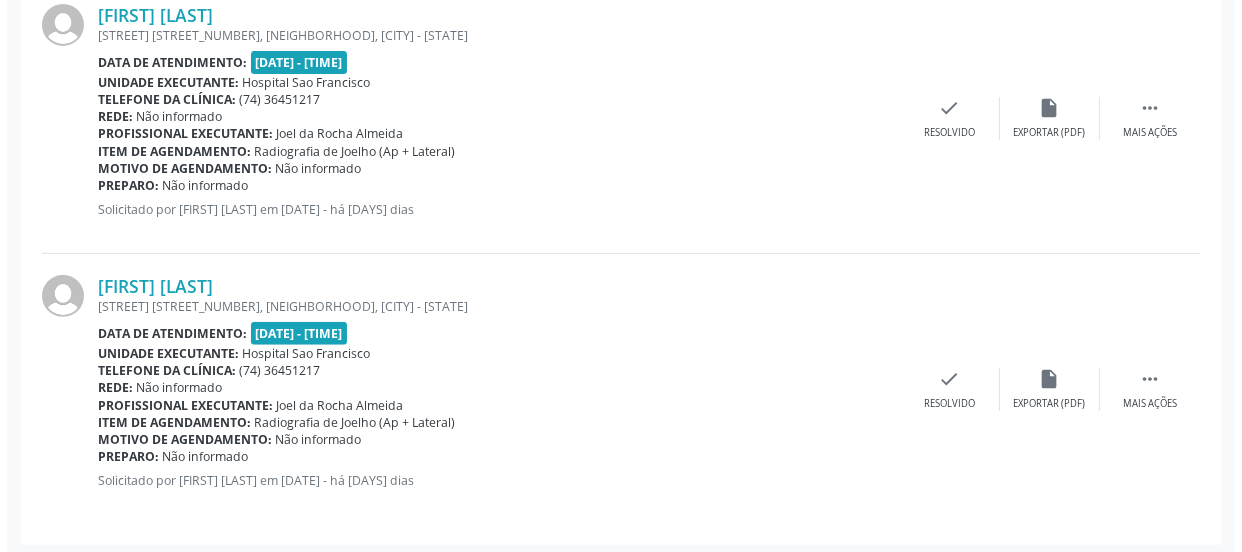 scroll, scrollTop: 623, scrollLeft: 0, axis: vertical 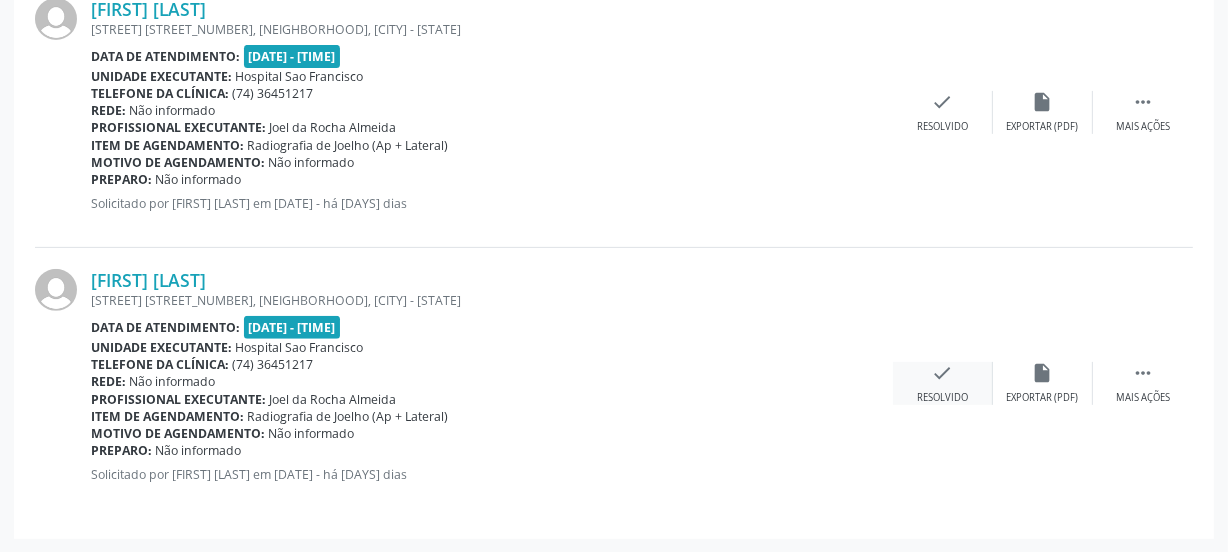 click on "check
Resolvido" at bounding box center (943, 383) 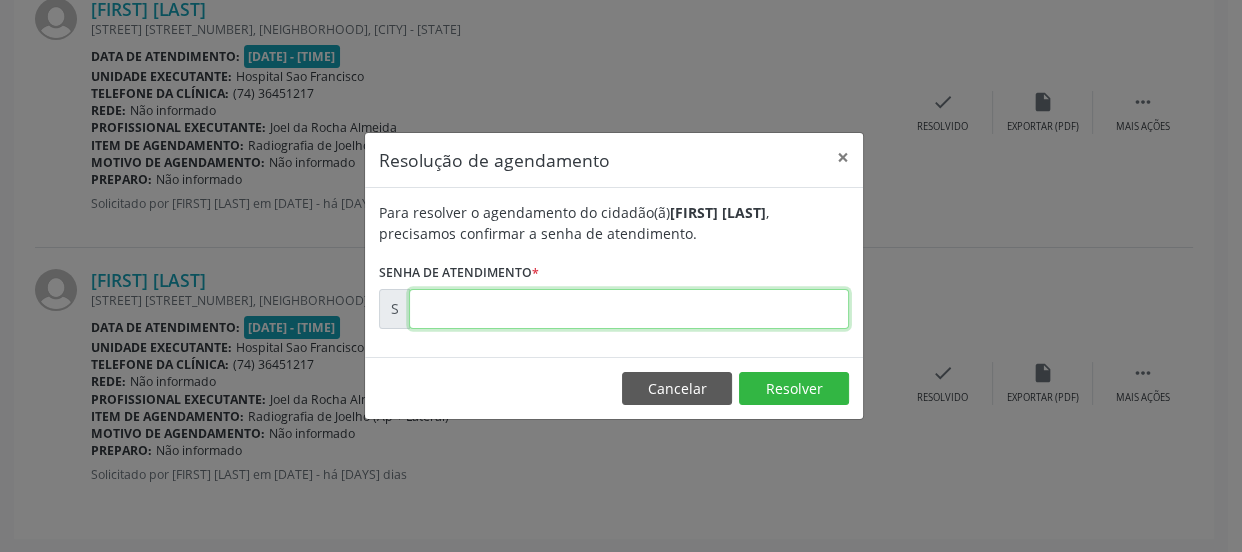 click at bounding box center (629, 309) 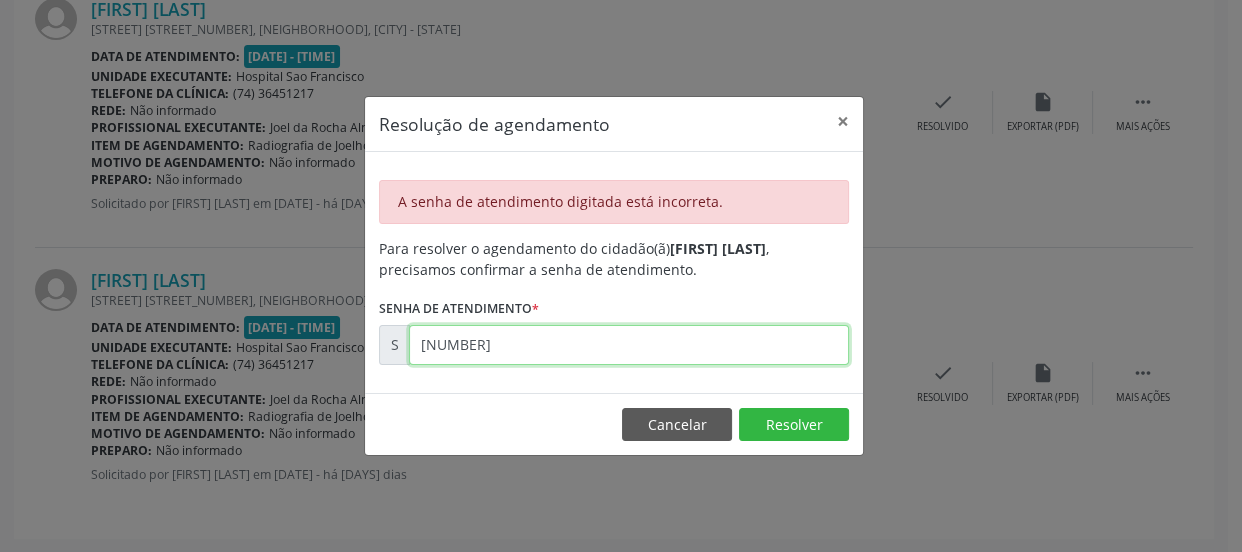 click on "[NUMBER]" at bounding box center [629, 345] 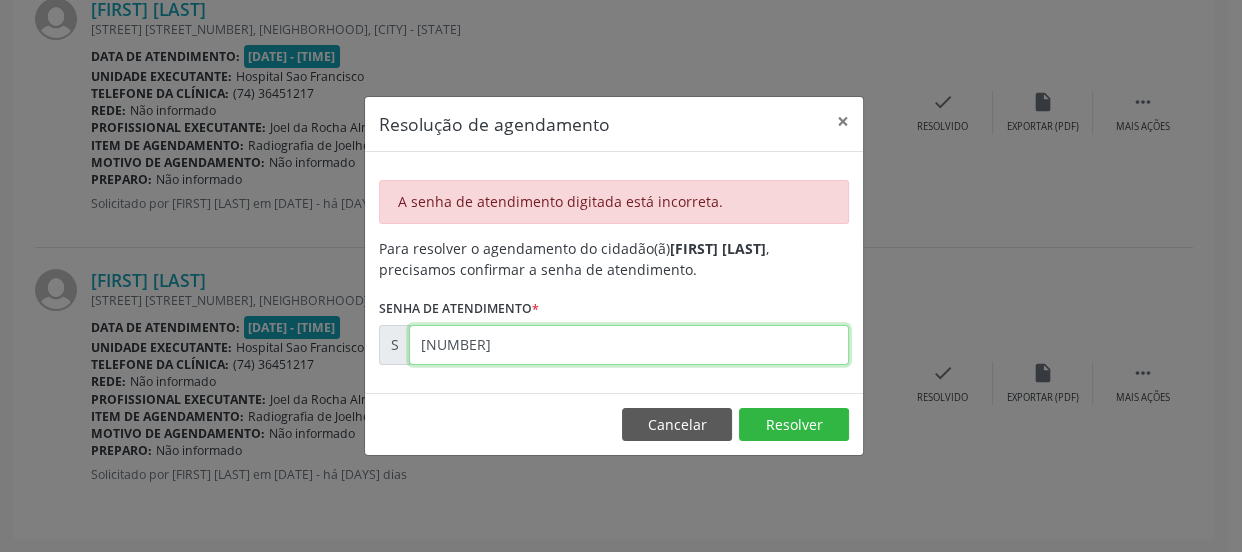 type on "[NUMBER]" 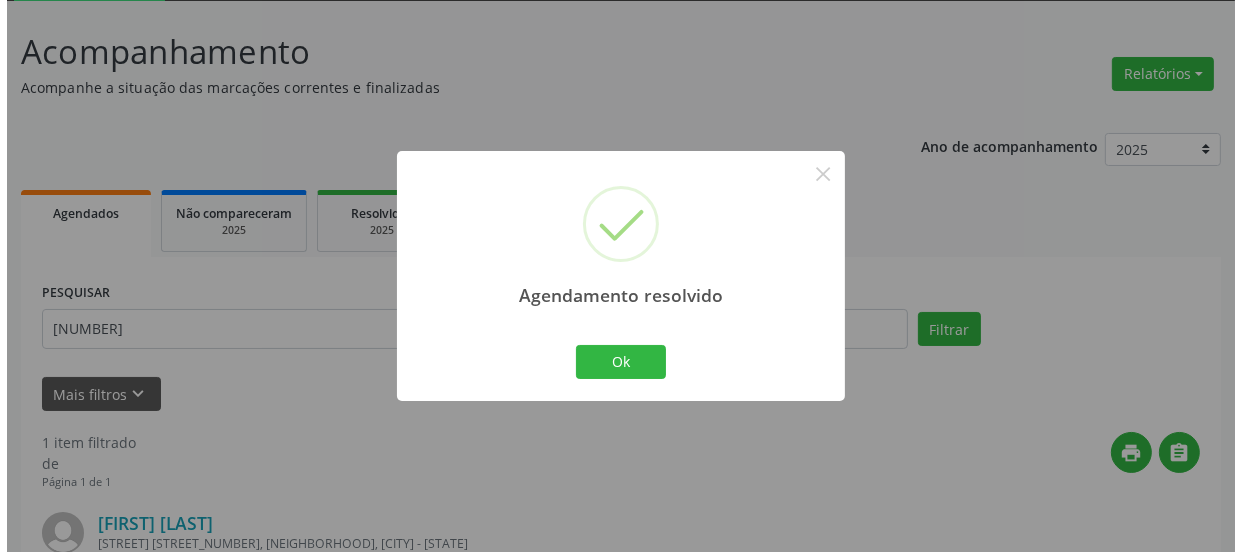 scroll, scrollTop: 352, scrollLeft: 0, axis: vertical 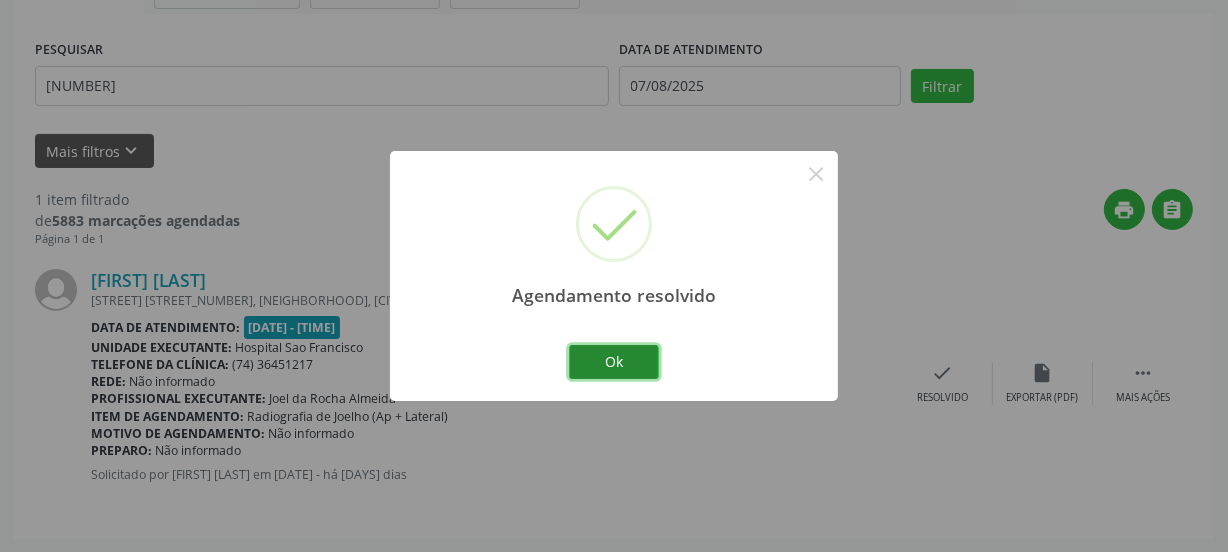 click on "Ok" at bounding box center [614, 362] 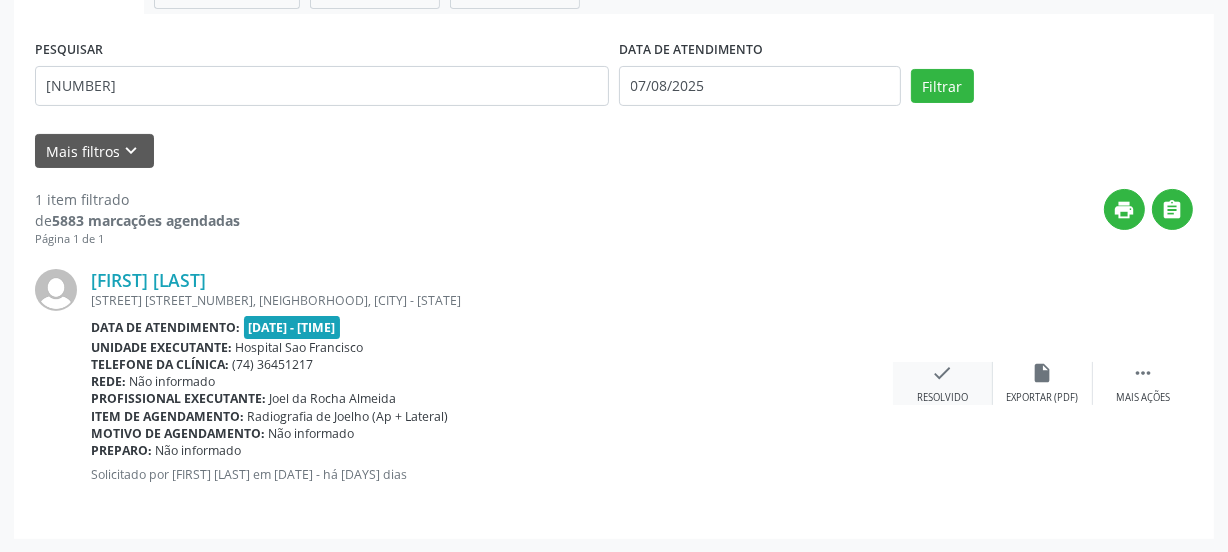 click on "check
Resolvido" at bounding box center [943, 383] 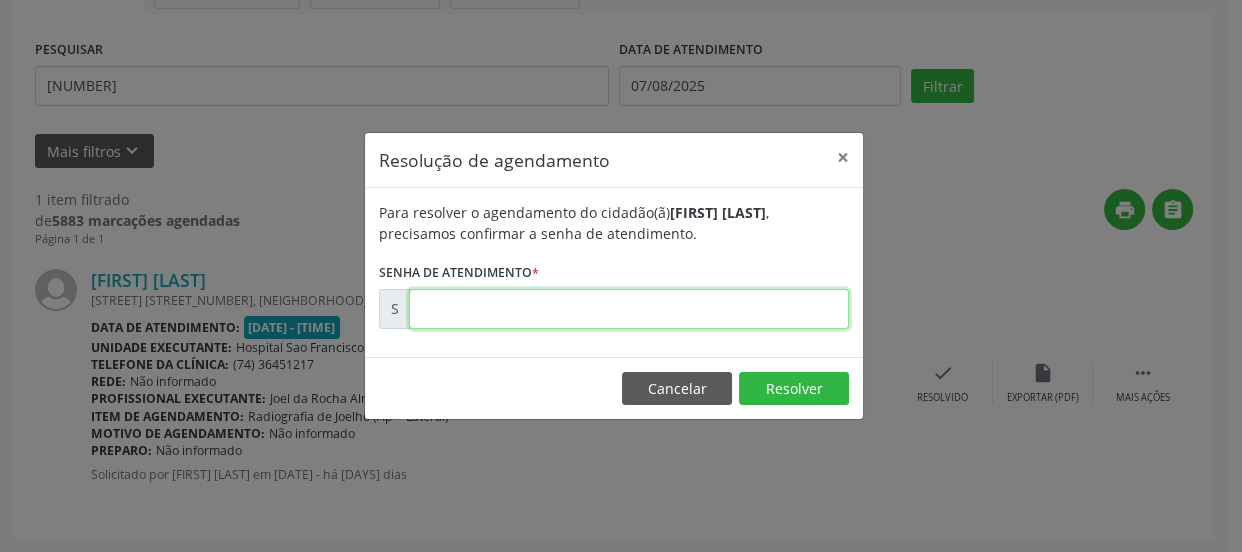 drag, startPoint x: 691, startPoint y: 301, endPoint x: 682, endPoint y: 312, distance: 14.21267 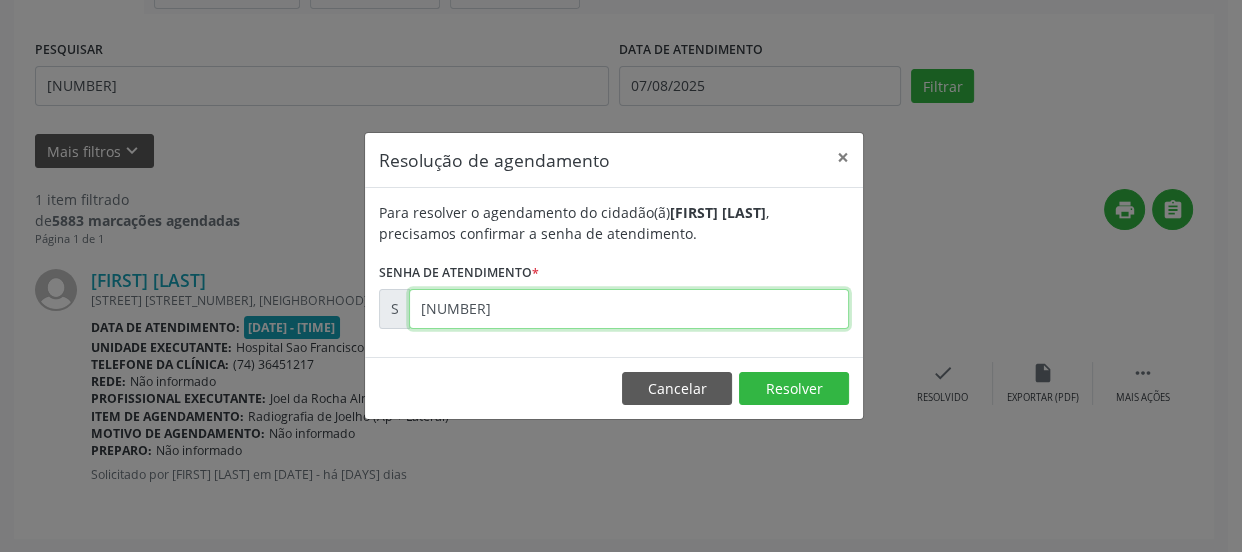 type on "[NUMBER]" 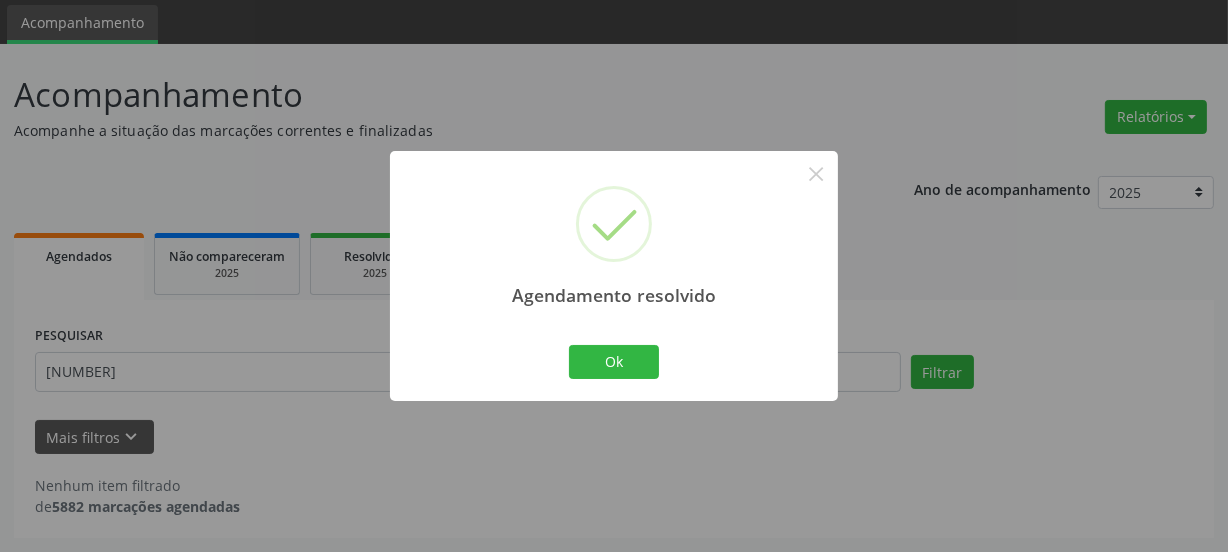 scroll, scrollTop: 65, scrollLeft: 0, axis: vertical 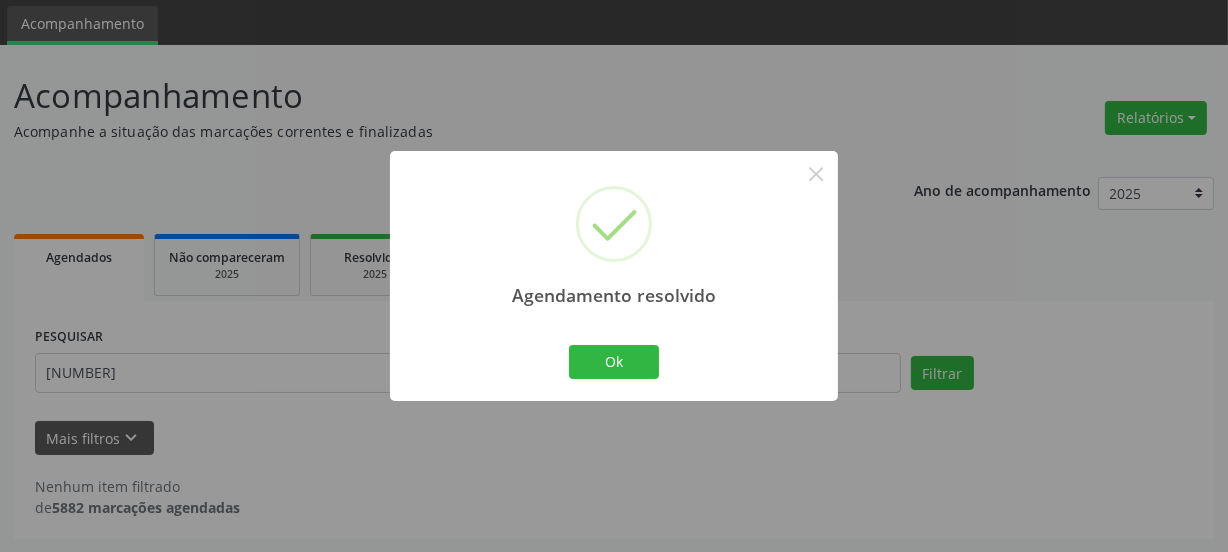 click on "Ok Cancel" at bounding box center (614, 362) 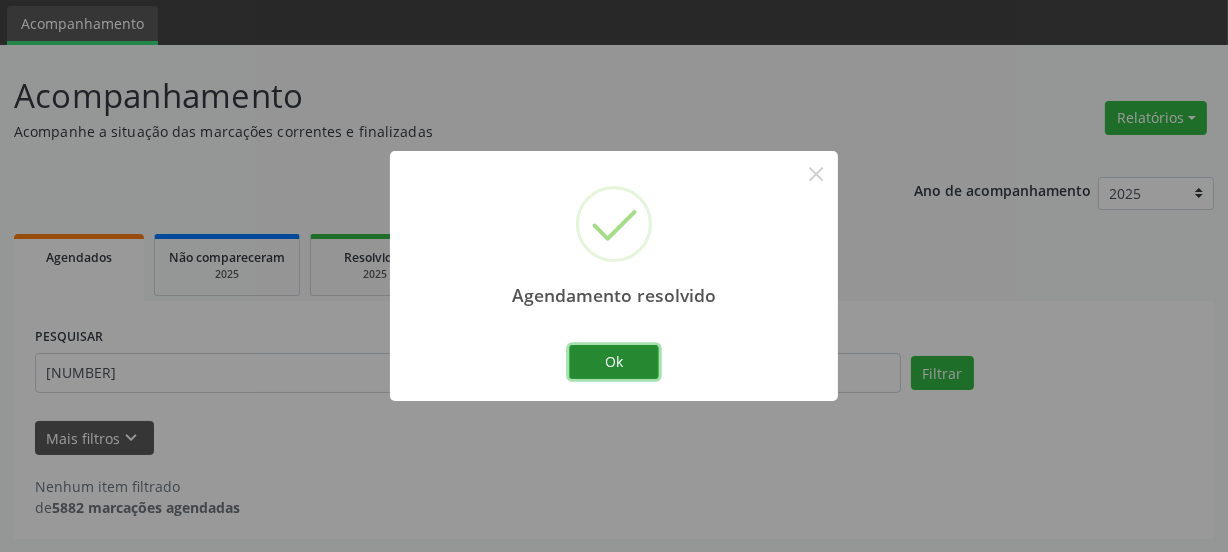 click on "Ok" at bounding box center (614, 362) 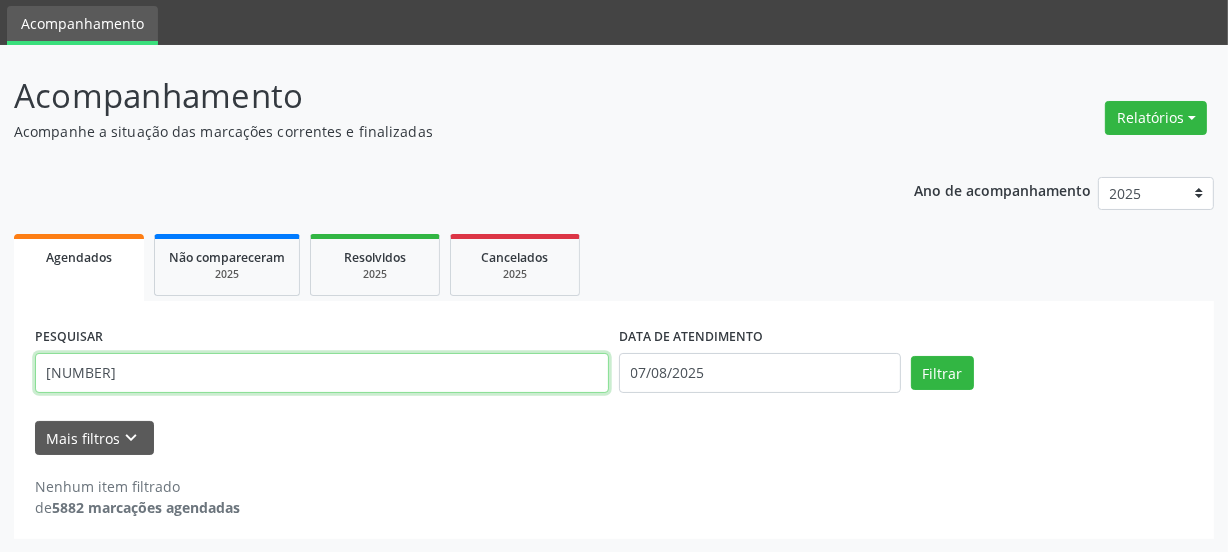 drag, startPoint x: 210, startPoint y: 364, endPoint x: 0, endPoint y: 430, distance: 220.12724 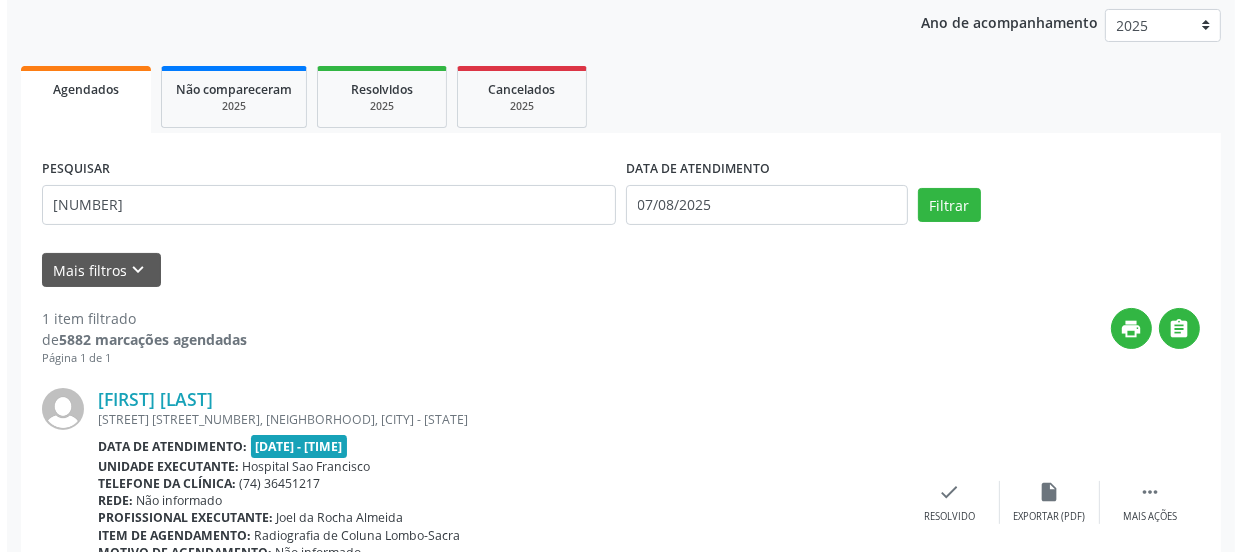 scroll, scrollTop: 352, scrollLeft: 0, axis: vertical 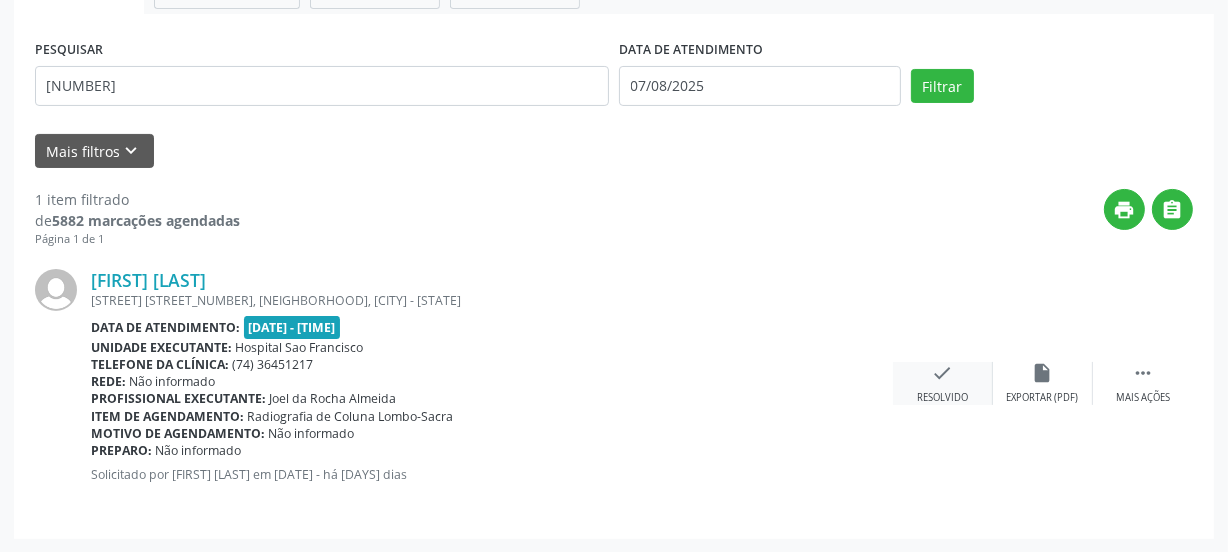 click on "check
Resolvido" at bounding box center (943, 383) 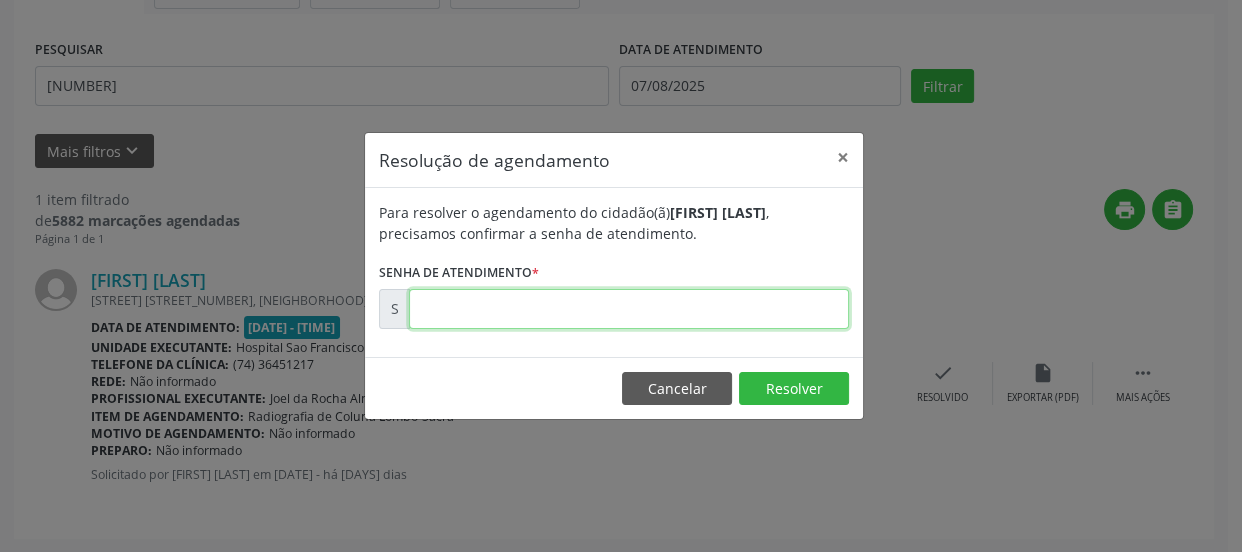 click at bounding box center [629, 309] 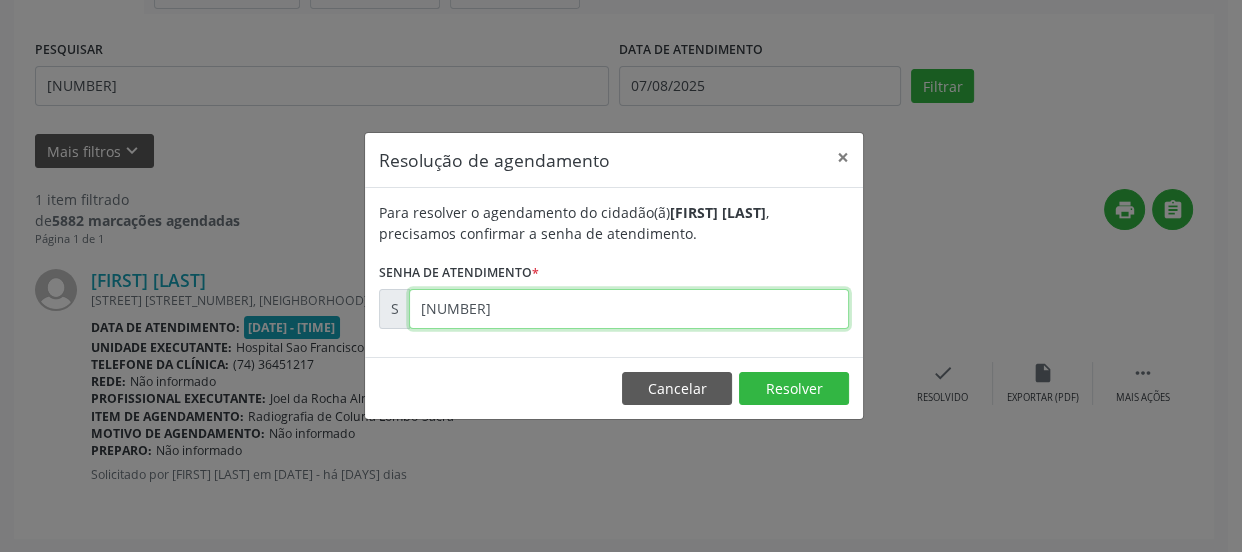 type on "[NUMBER]" 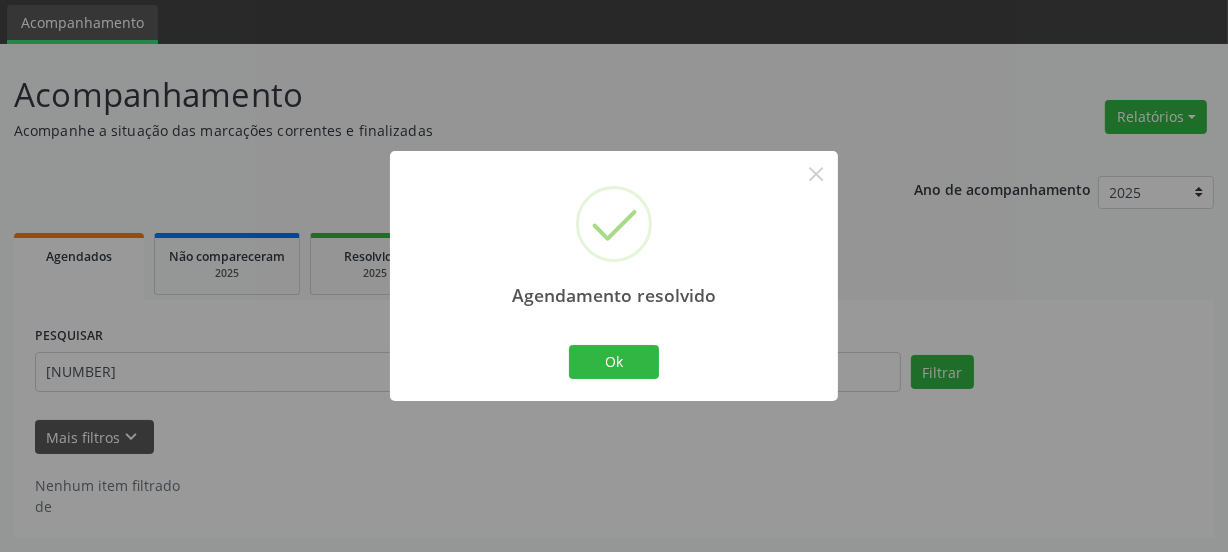 scroll, scrollTop: 65, scrollLeft: 0, axis: vertical 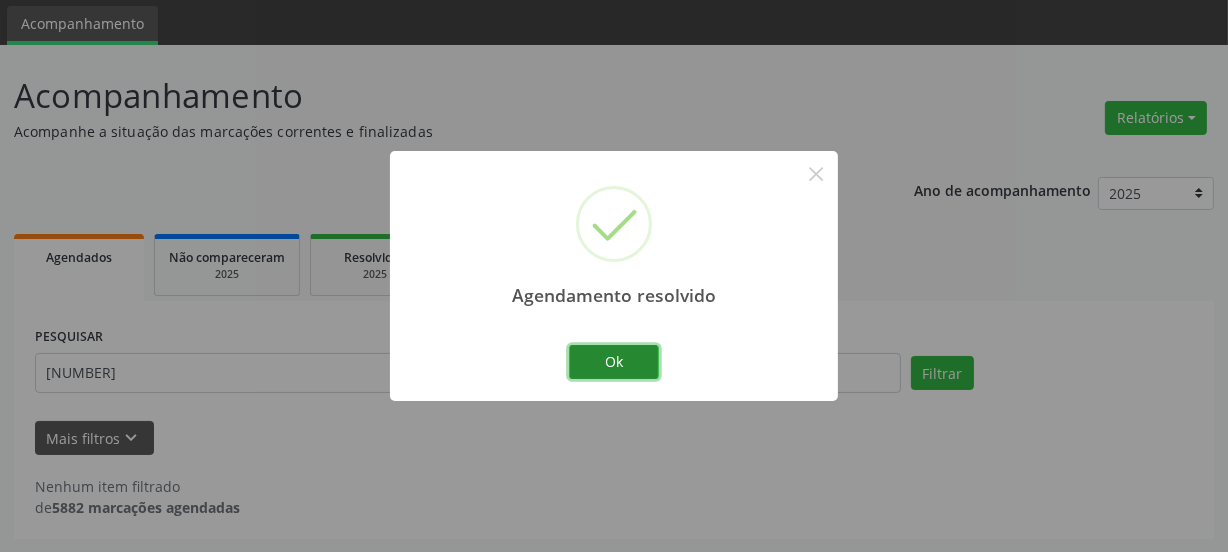 click on "Ok" at bounding box center [614, 362] 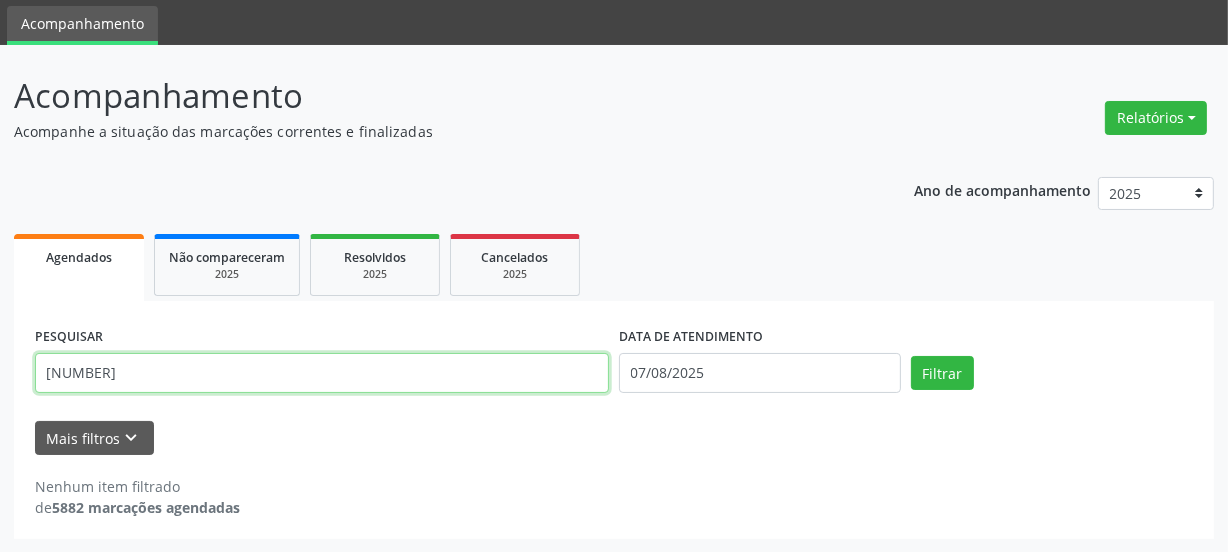 drag, startPoint x: 220, startPoint y: 352, endPoint x: 181, endPoint y: 342, distance: 40.261642 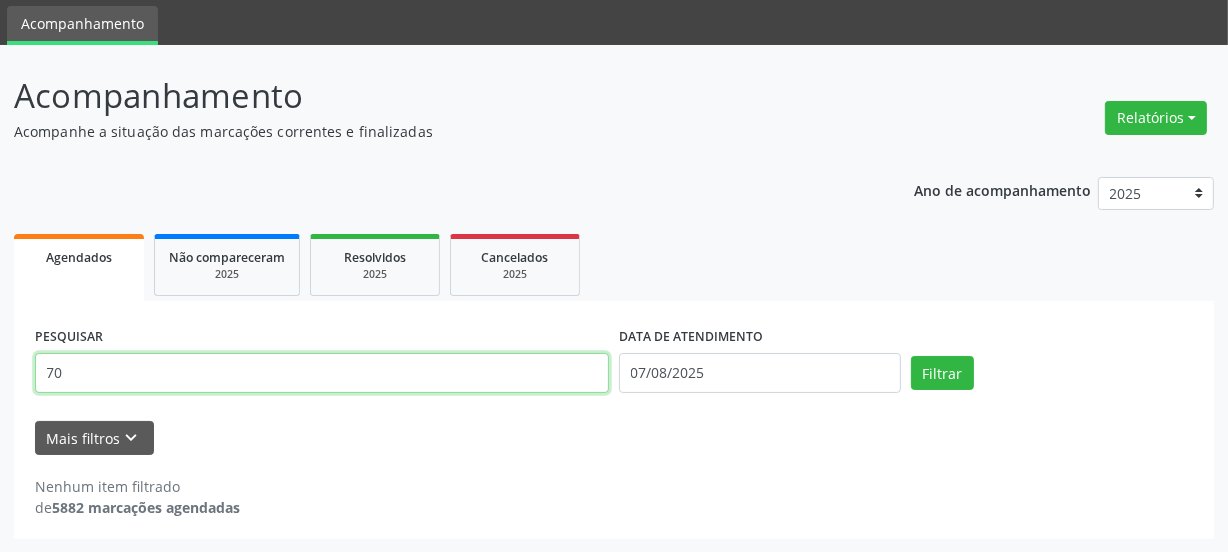 type on "7" 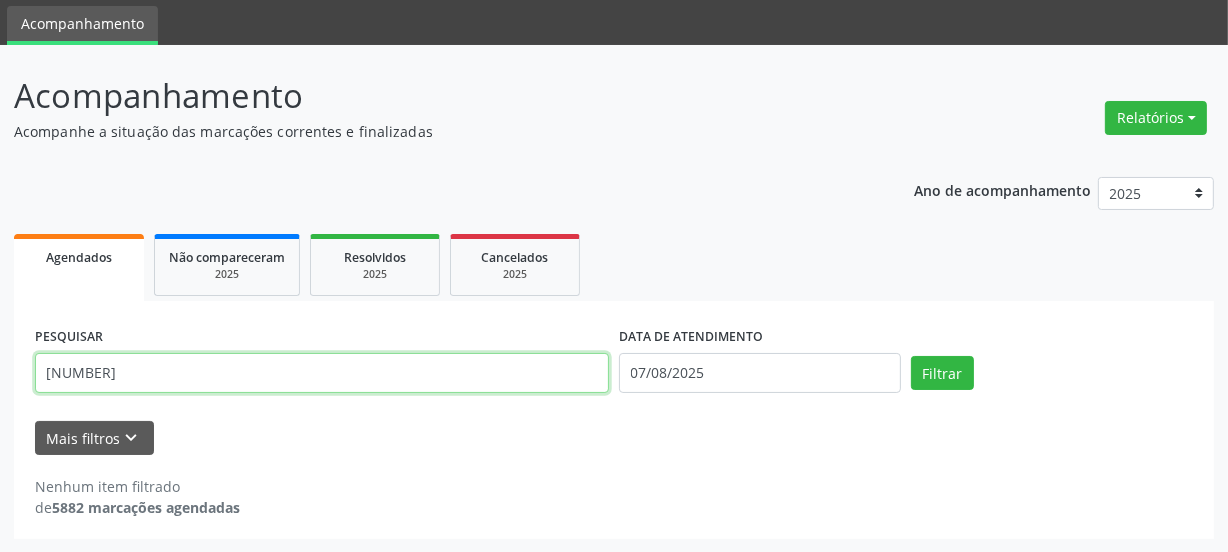 type on "[NUMBER]" 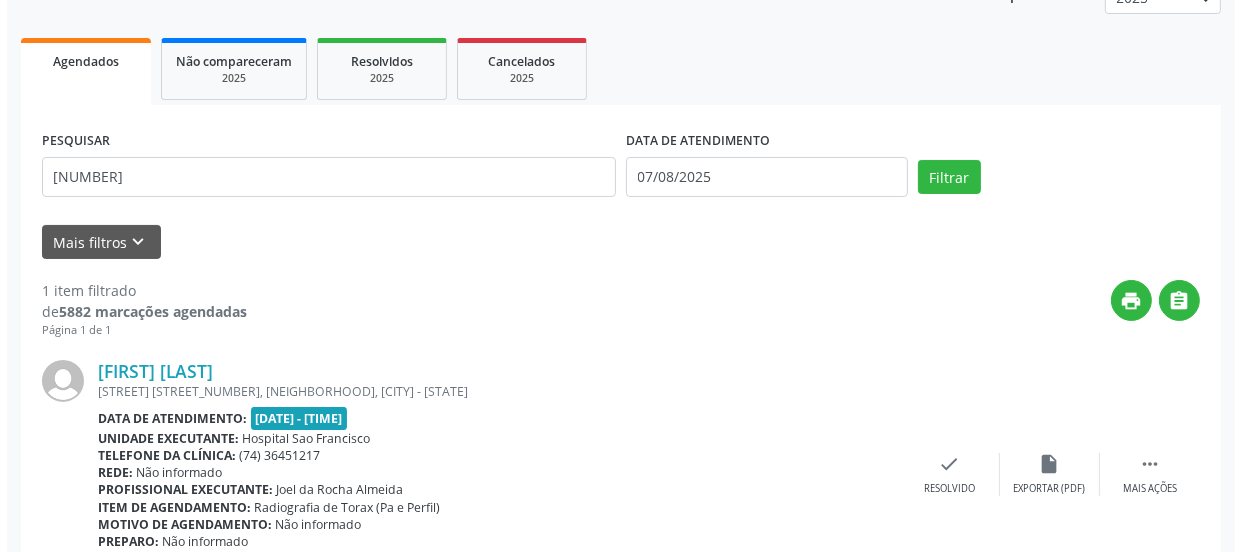 scroll, scrollTop: 352, scrollLeft: 0, axis: vertical 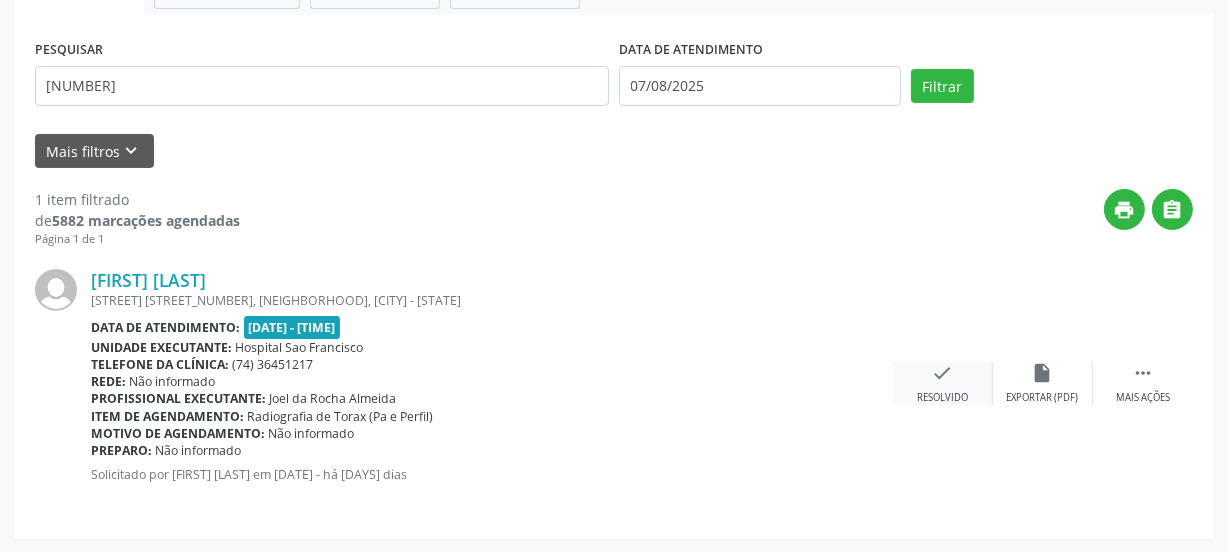 click on "check
Resolvido" at bounding box center [943, 383] 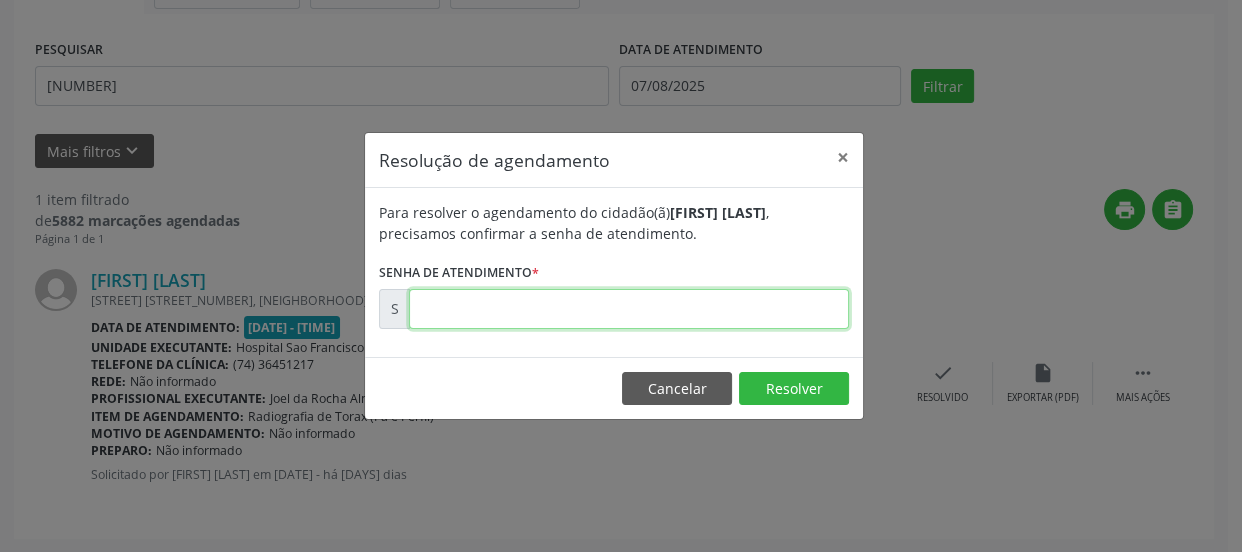 click at bounding box center [629, 309] 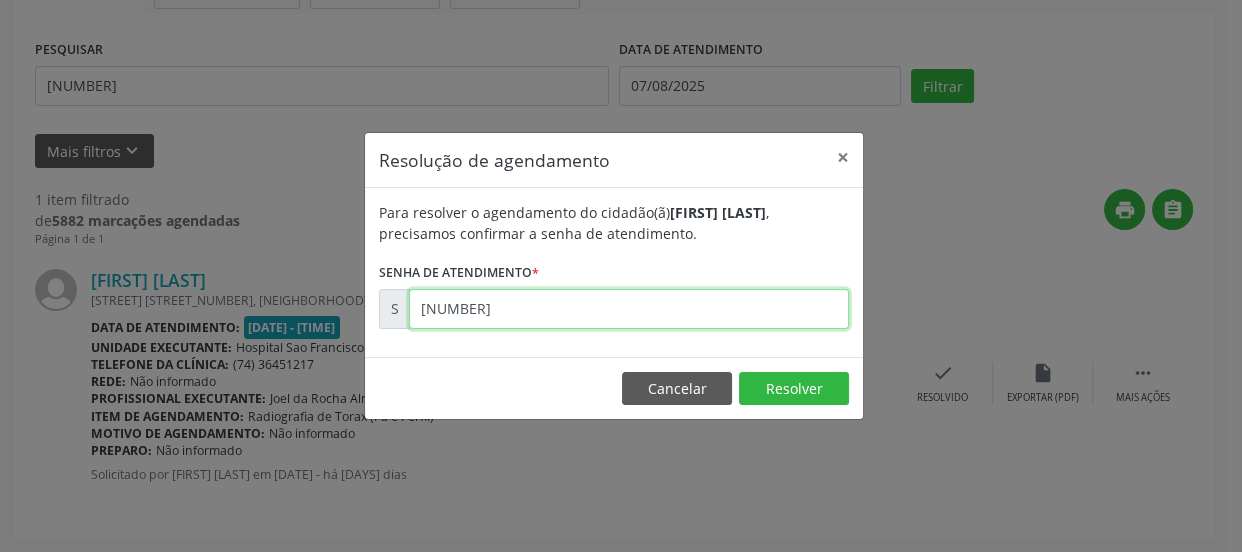 type on "[NUMBER]" 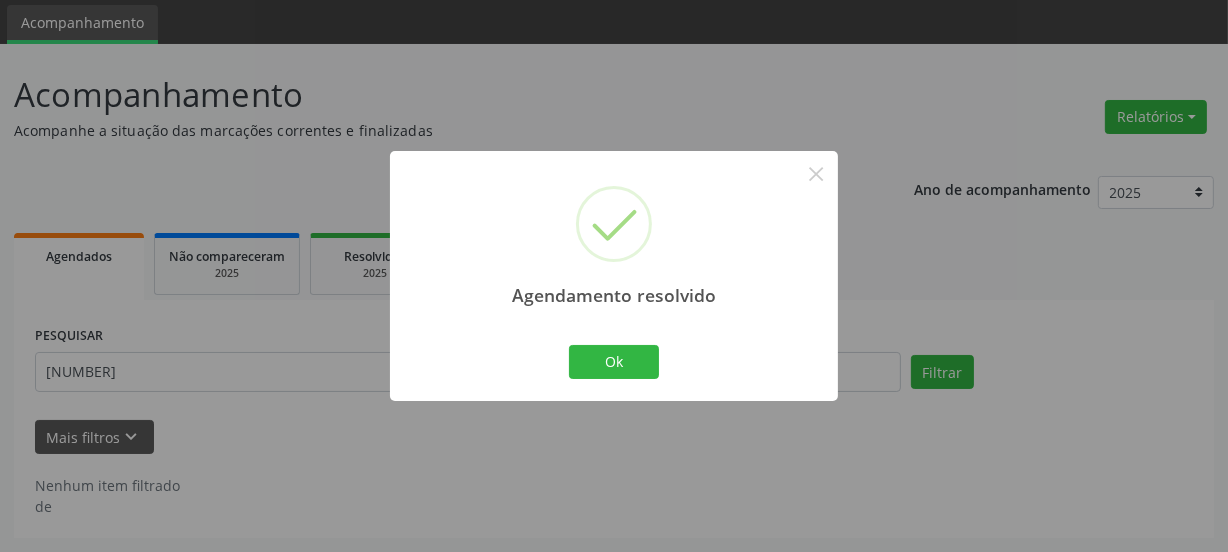 scroll, scrollTop: 65, scrollLeft: 0, axis: vertical 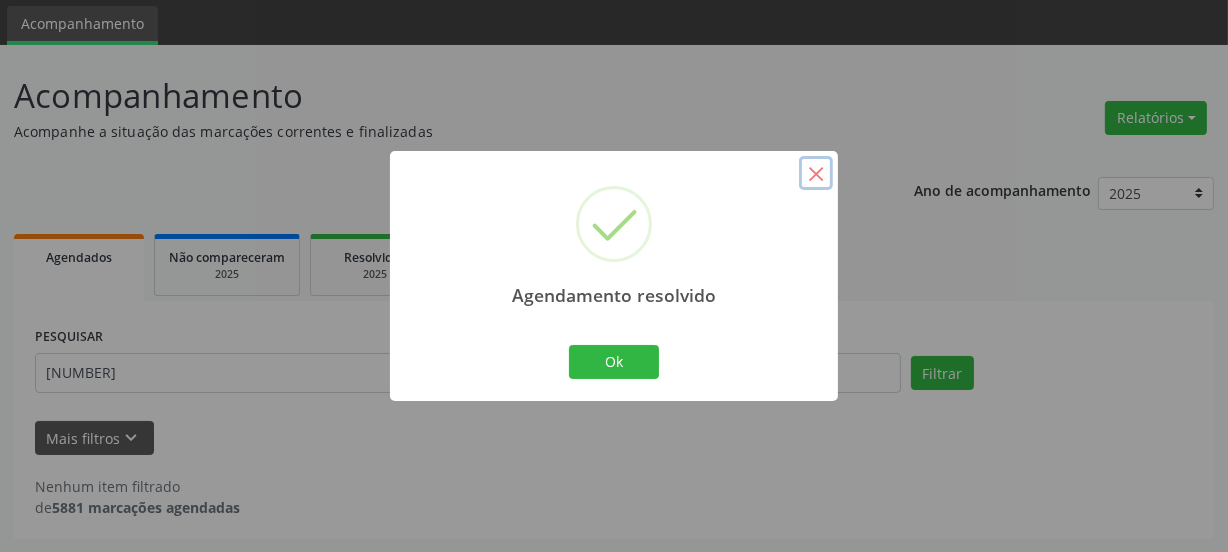 click on "×" at bounding box center (816, 173) 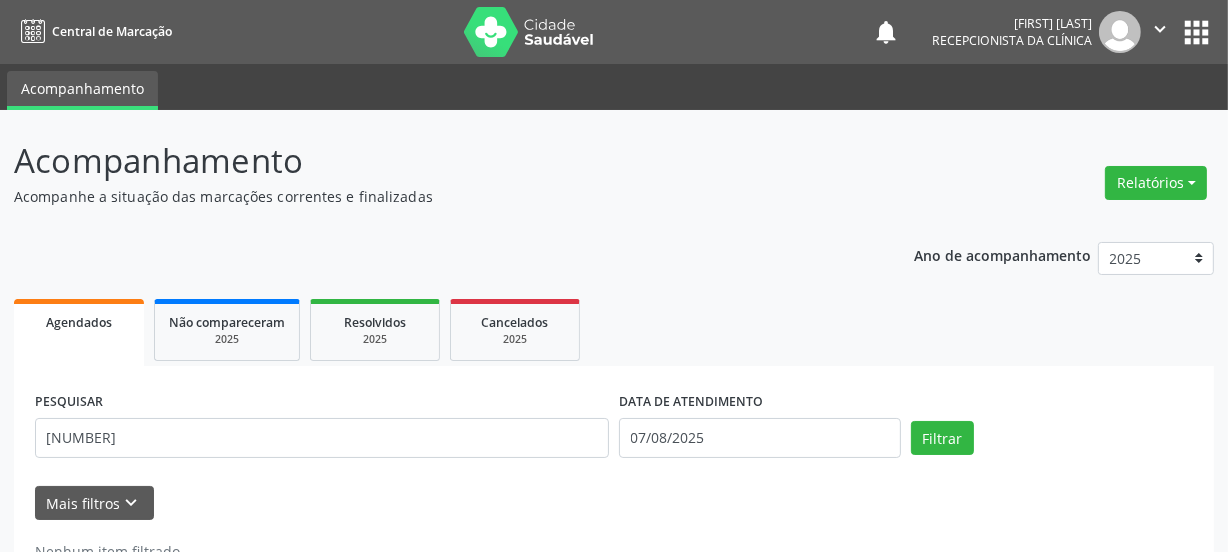 scroll, scrollTop: 65, scrollLeft: 0, axis: vertical 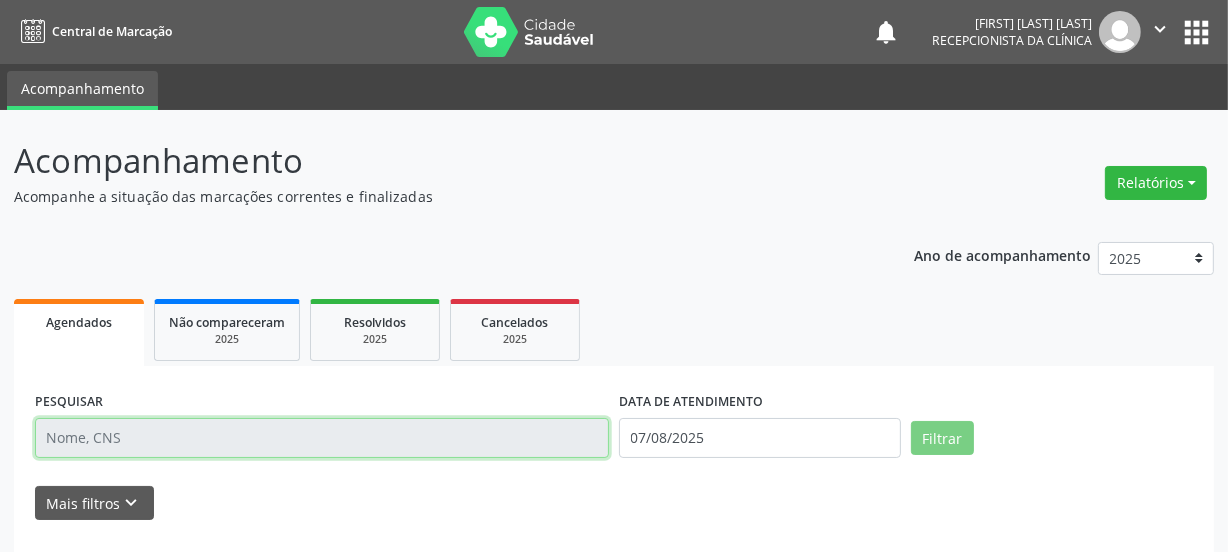 click at bounding box center (322, 438) 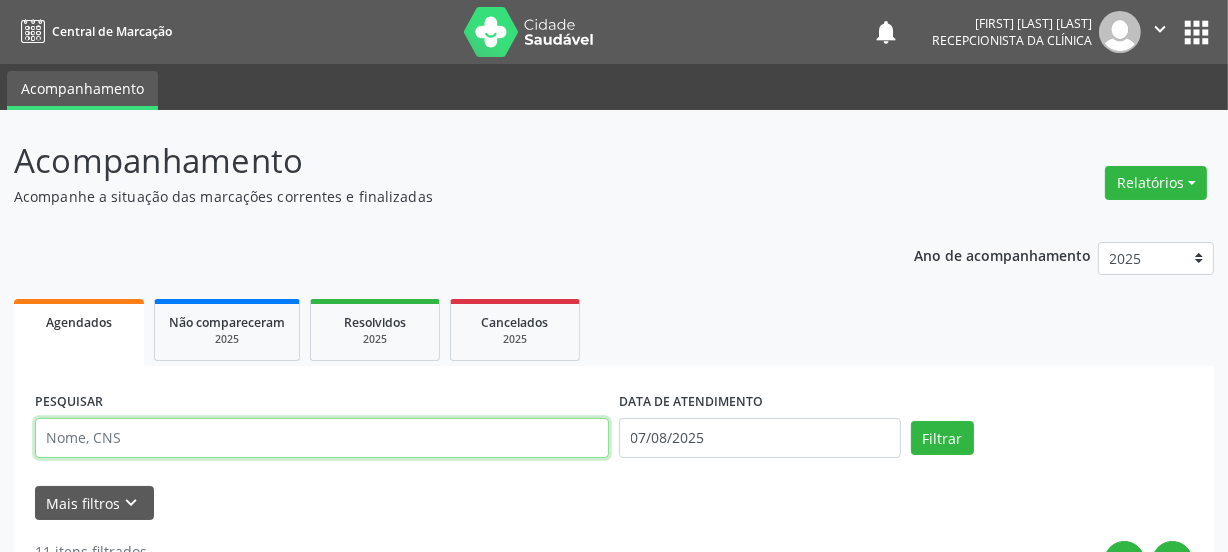 click at bounding box center [322, 438] 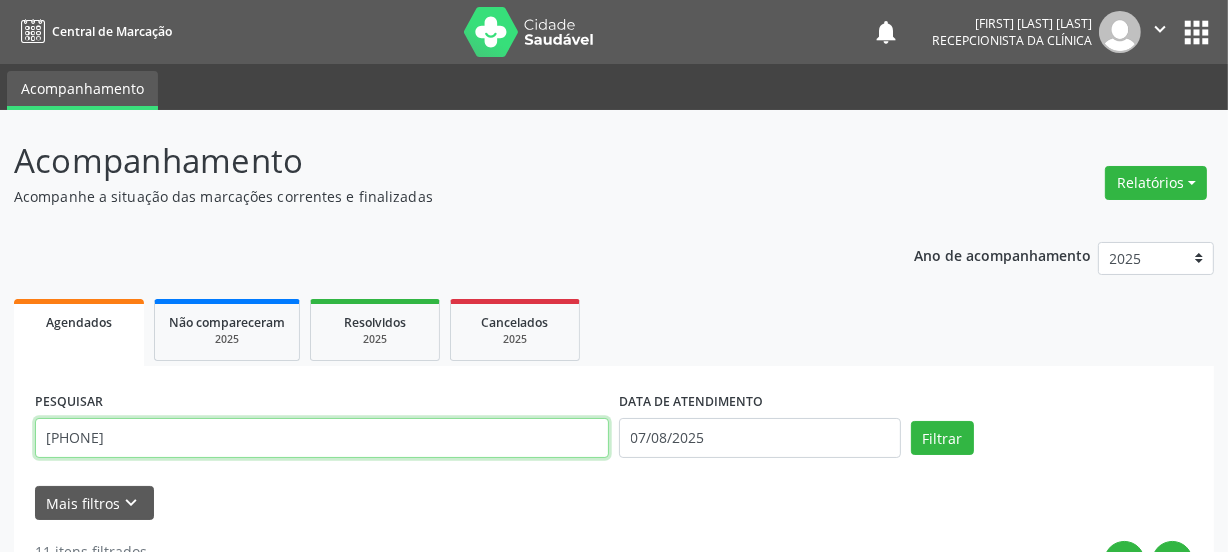 type on "[PHONE]" 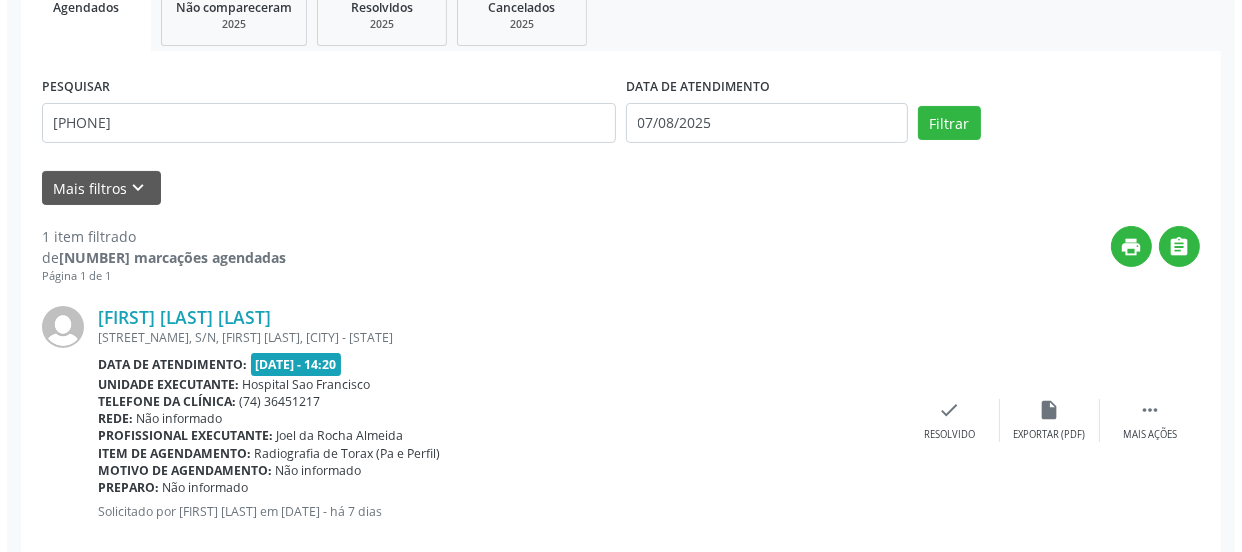 scroll, scrollTop: 352, scrollLeft: 0, axis: vertical 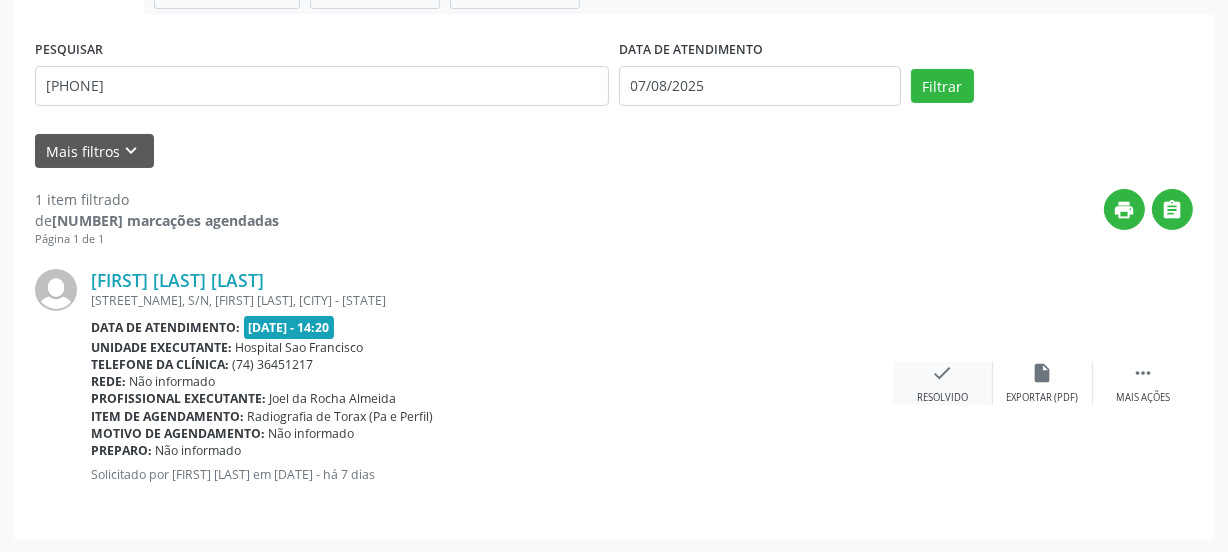 click on "check" at bounding box center (943, 373) 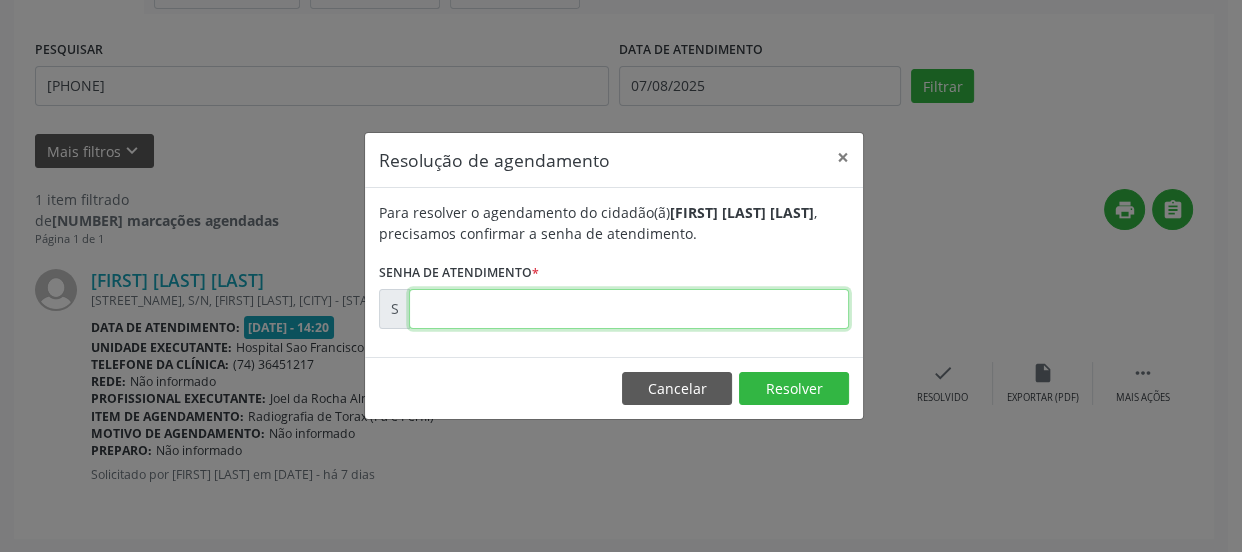 click at bounding box center [629, 309] 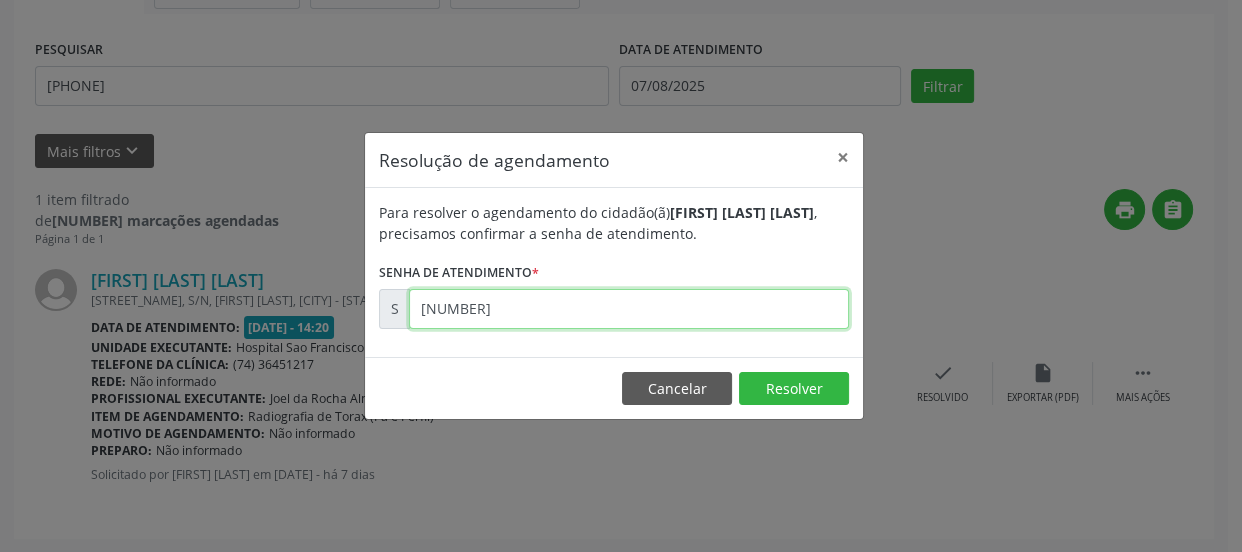type on "00169056" 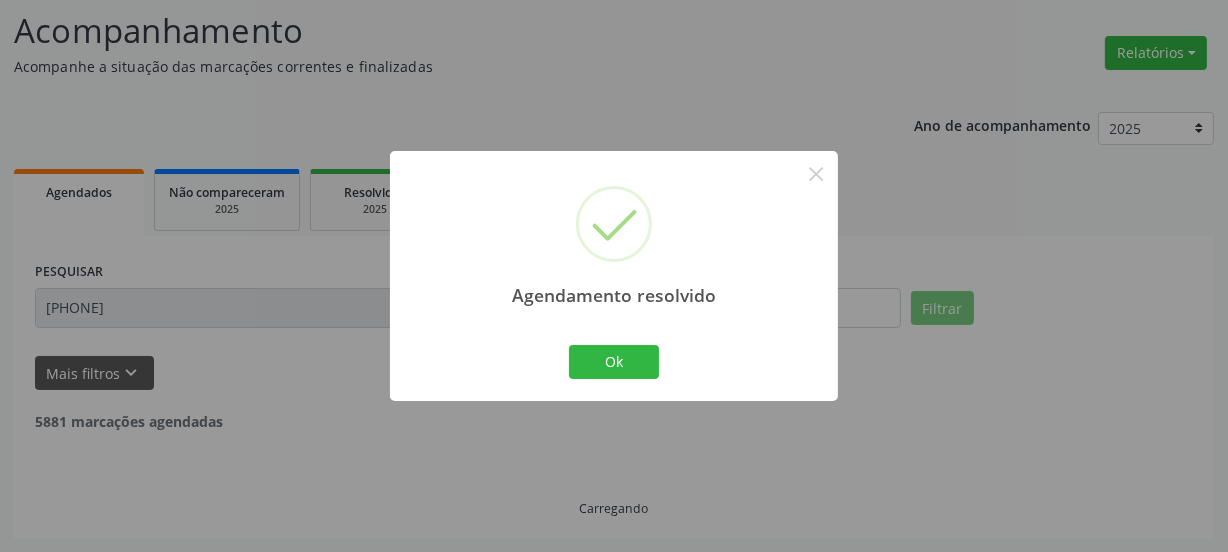 scroll, scrollTop: 65, scrollLeft: 0, axis: vertical 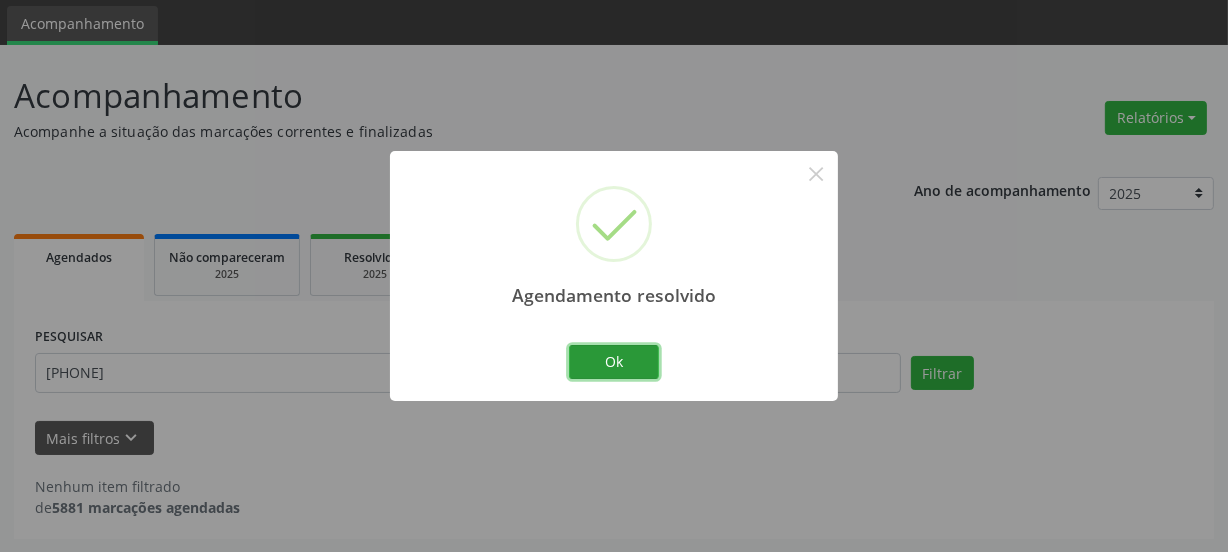 click on "Ok" at bounding box center [614, 362] 